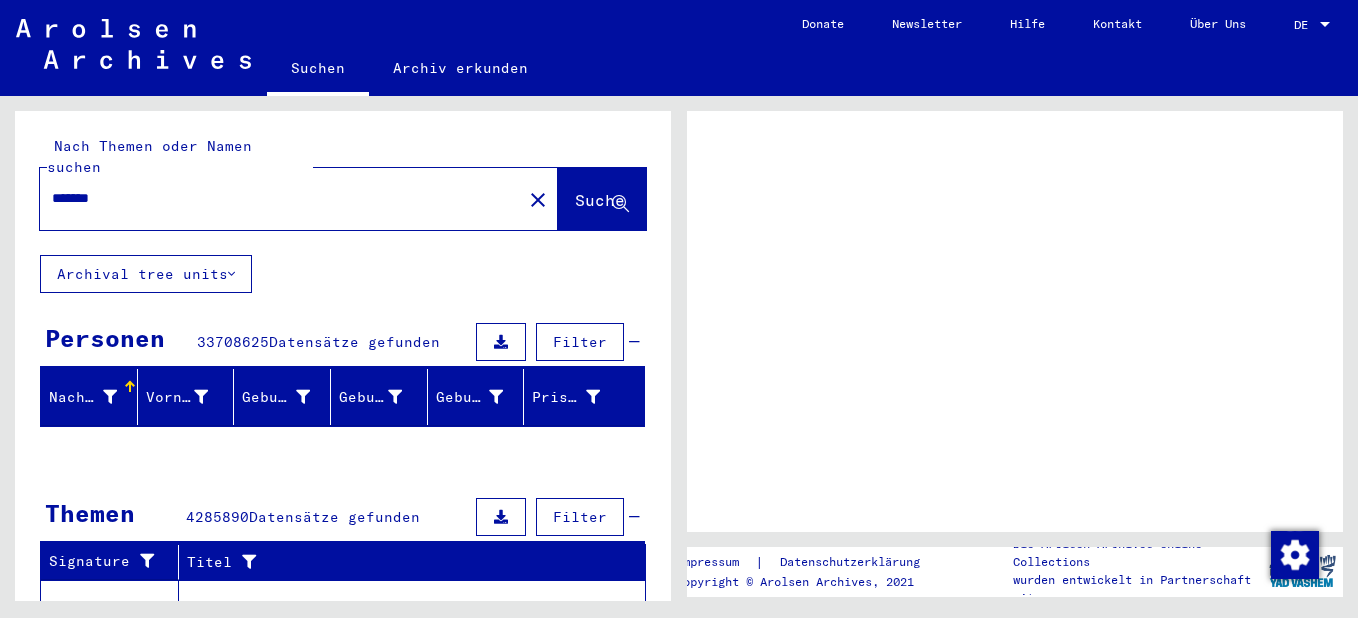 scroll, scrollTop: 0, scrollLeft: 0, axis: both 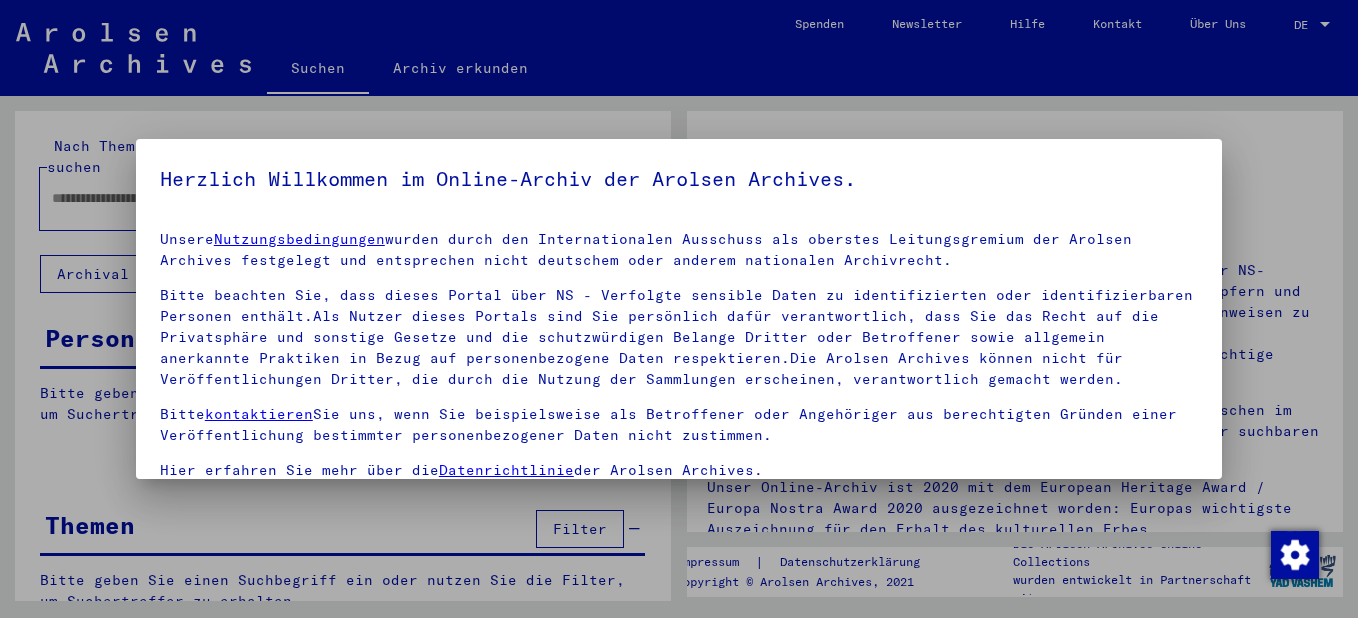 type on "*******" 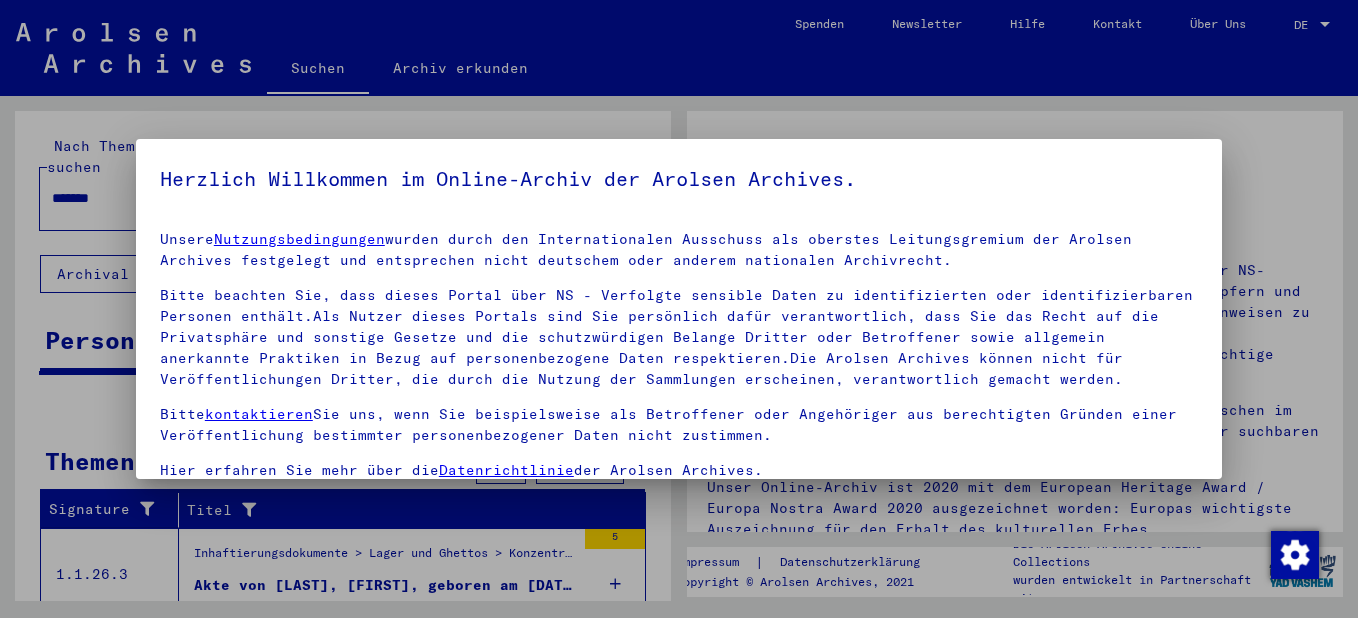 scroll, scrollTop: 120, scrollLeft: 0, axis: vertical 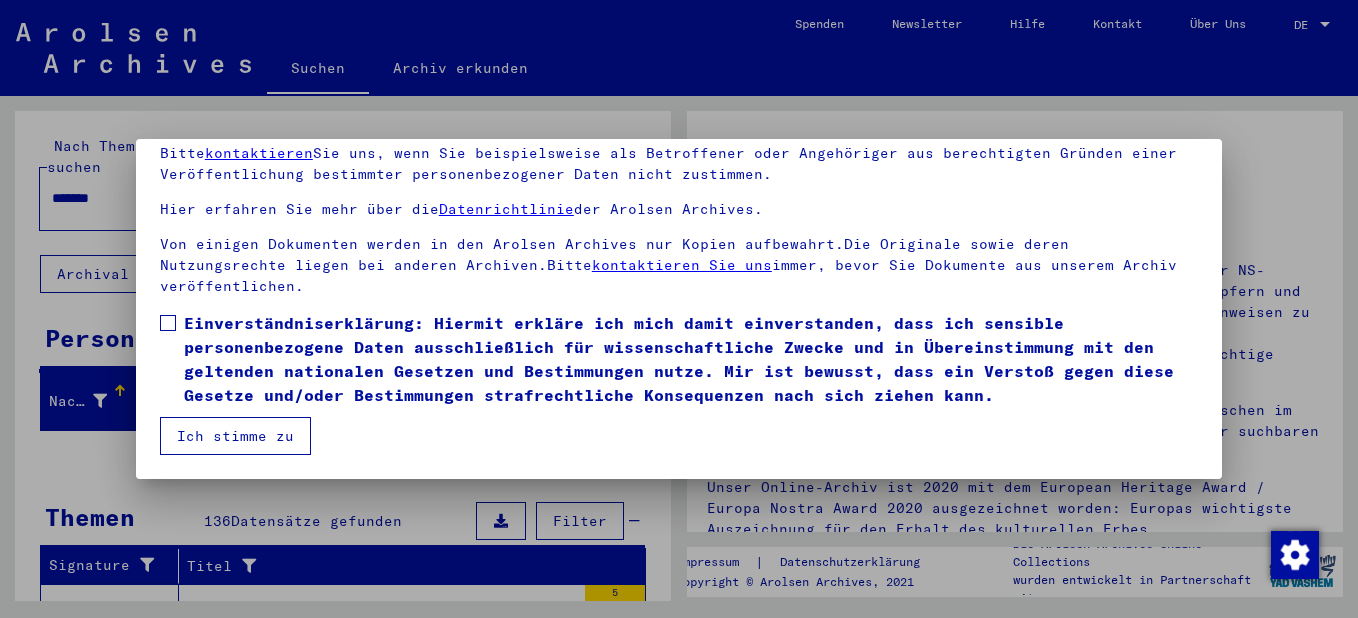 click on "Einverständniserklärung: Hiermit erkläre ich mich damit einverstanden, dass ich sensible personenbezogene Daten ausschließlich für wissenschaftliche Zwecke und in Übereinstimmung mit den geltenden nationalen Gesetzen und Bestimmungen nutze. Mir ist bewusst, dass ein Verstoß gegen diese Gesetze und/oder Bestimmungen strafrechtliche Konsequenzen nach sich ziehen kann." at bounding box center [691, 359] 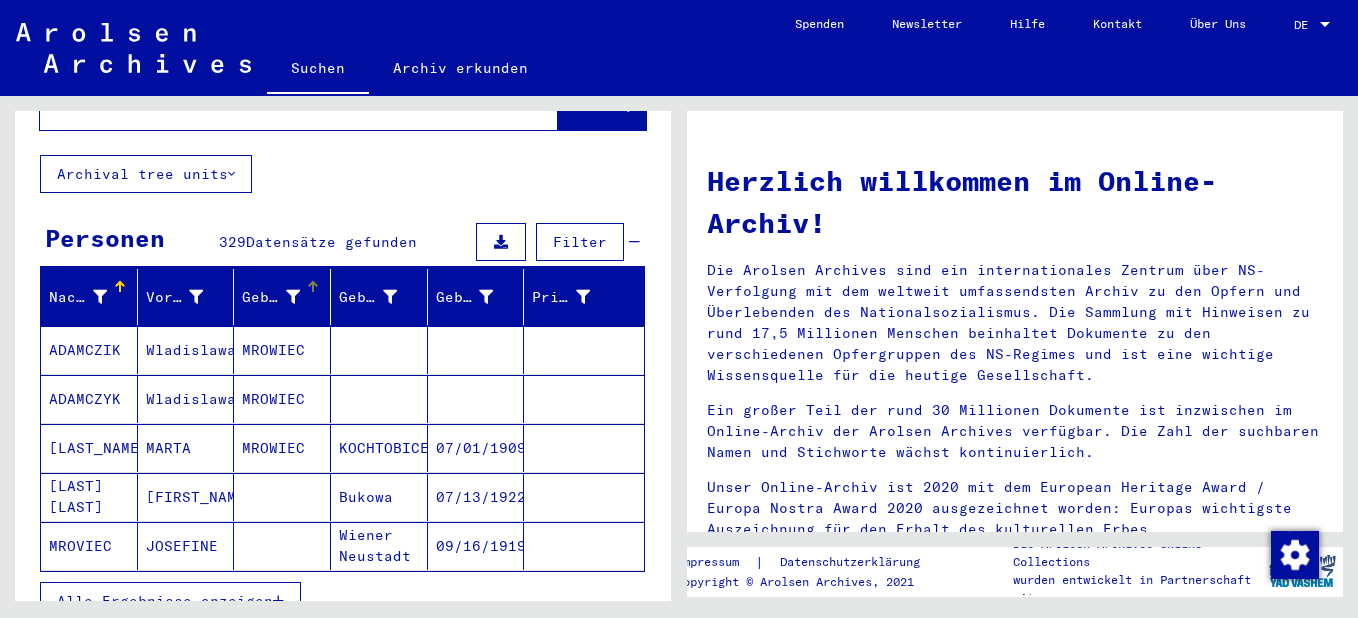 scroll, scrollTop: 200, scrollLeft: 0, axis: vertical 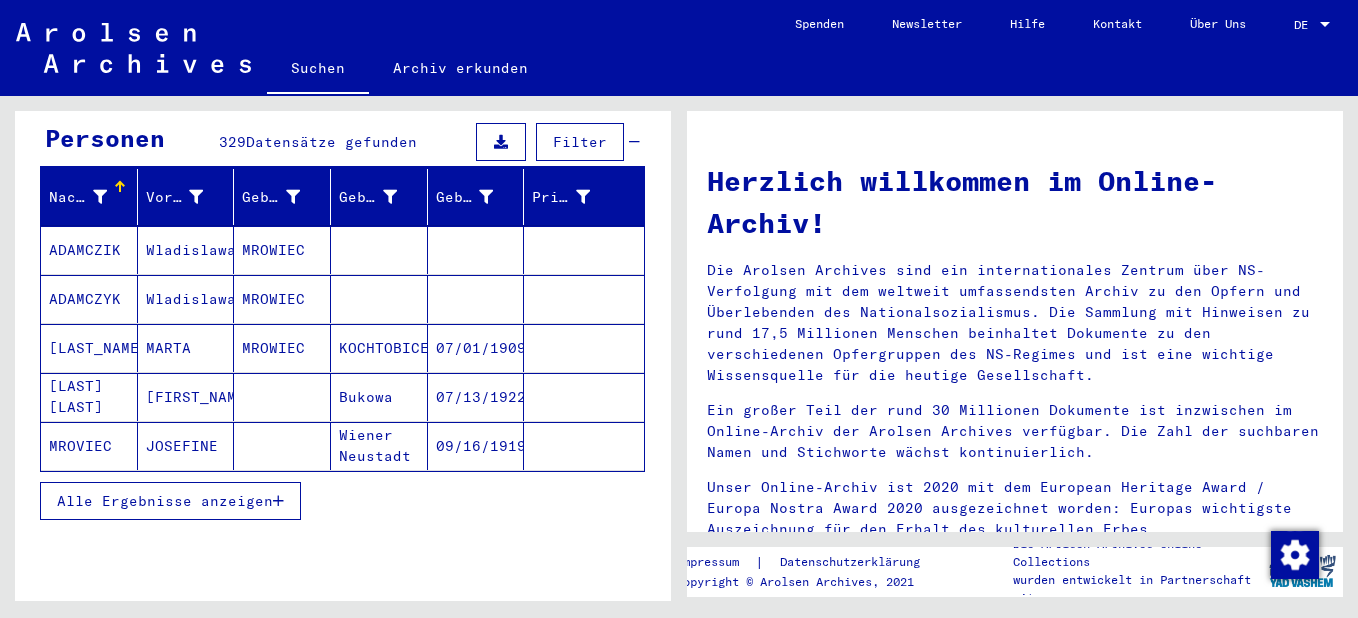 click on "Alle Ergebnisse anzeigen" at bounding box center [170, 501] 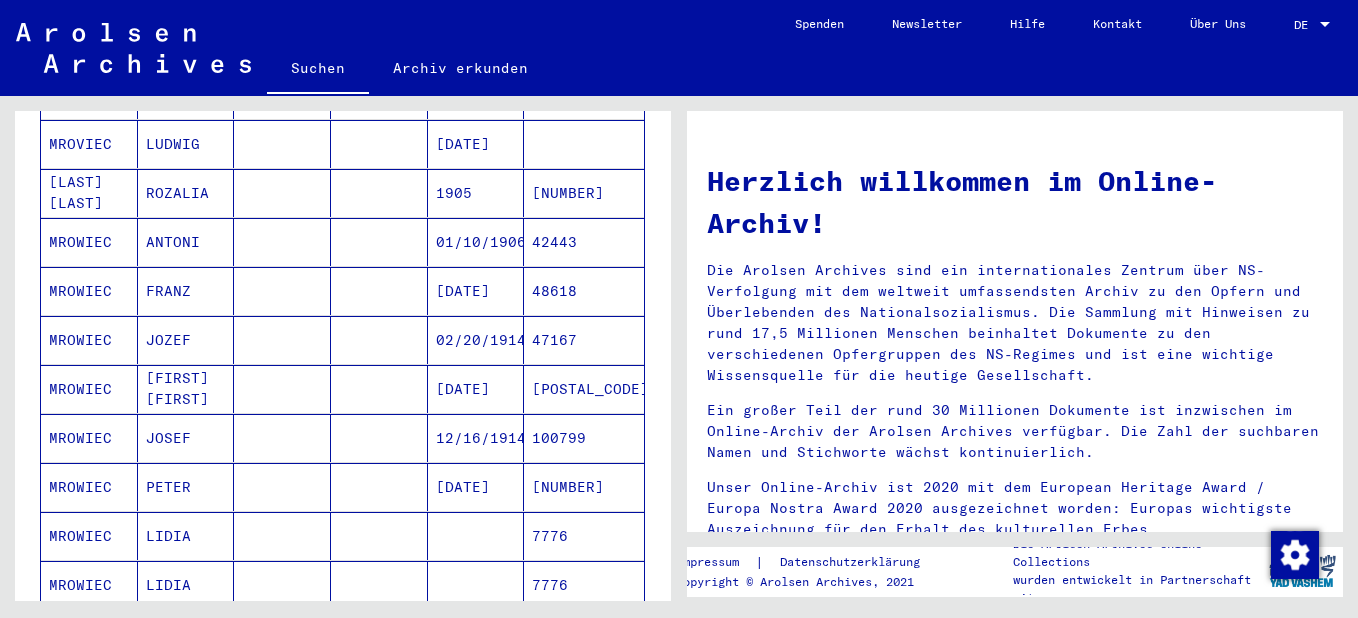 scroll, scrollTop: 1200, scrollLeft: 0, axis: vertical 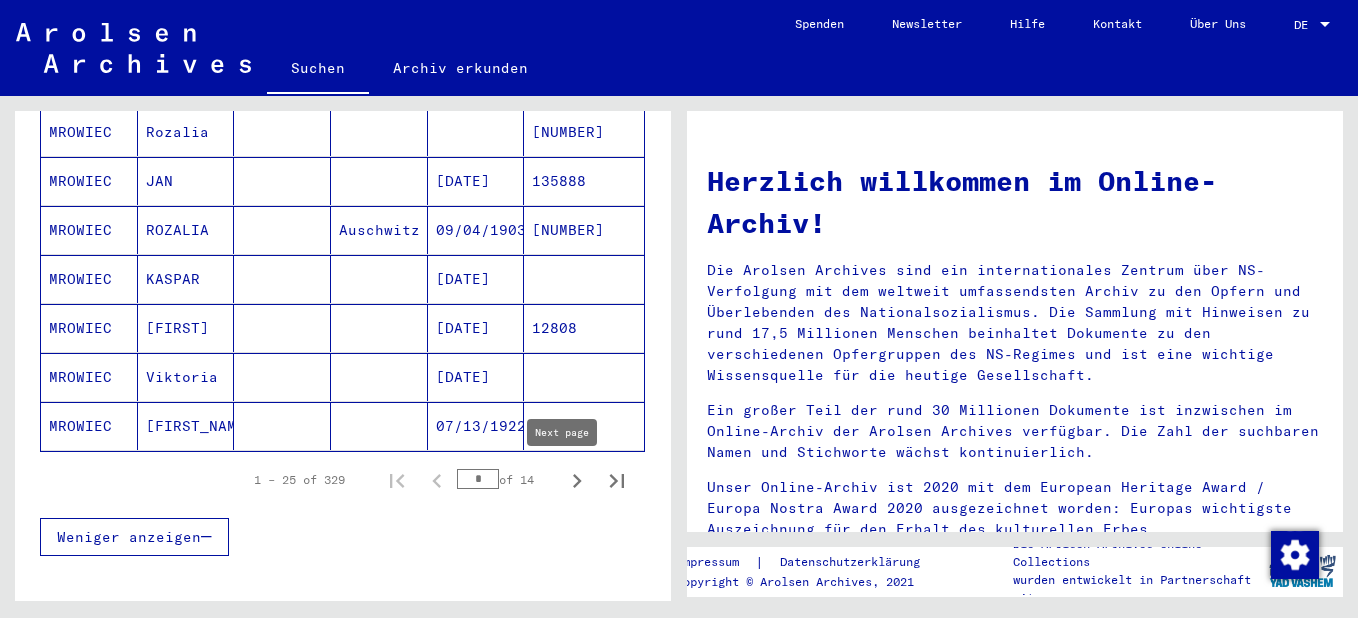 click 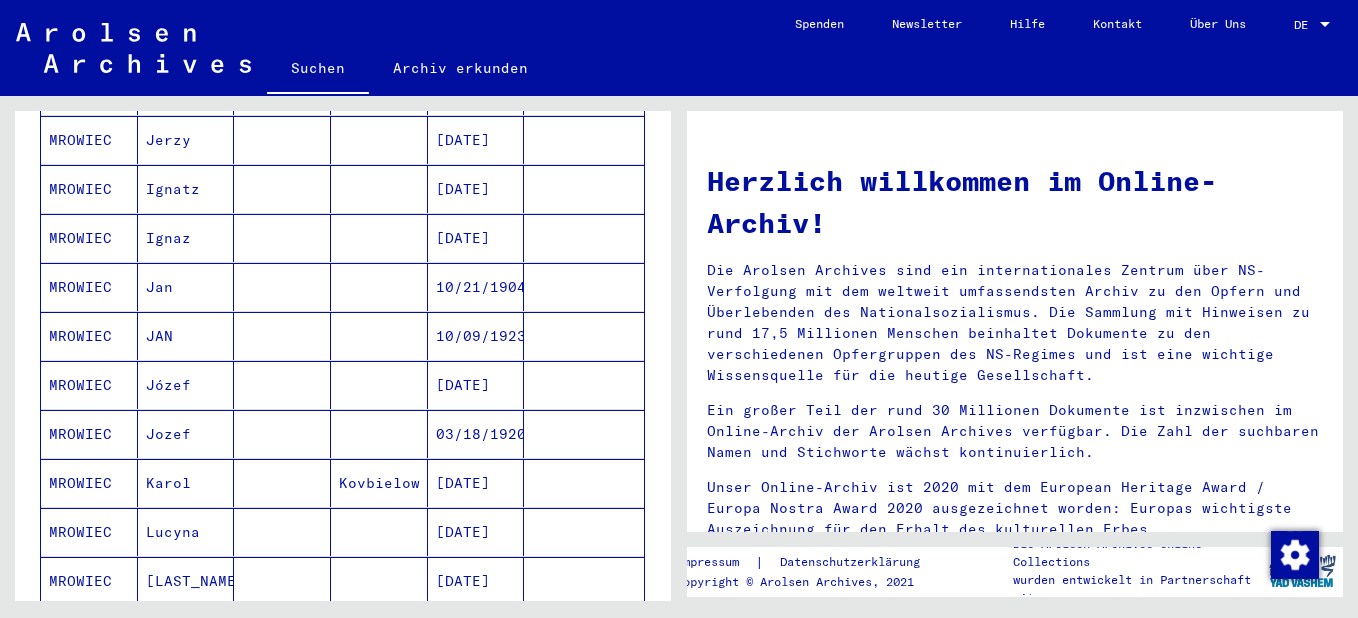 scroll, scrollTop: 600, scrollLeft: 0, axis: vertical 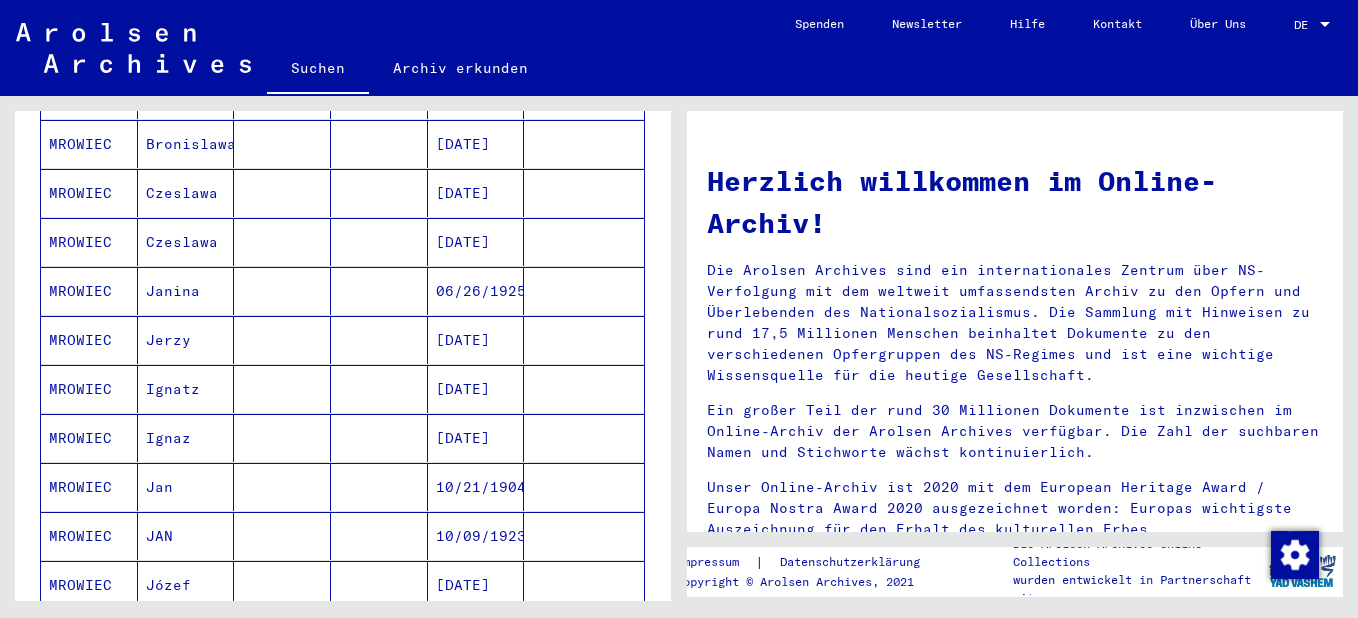 click on "[DATE]" at bounding box center (476, 193) 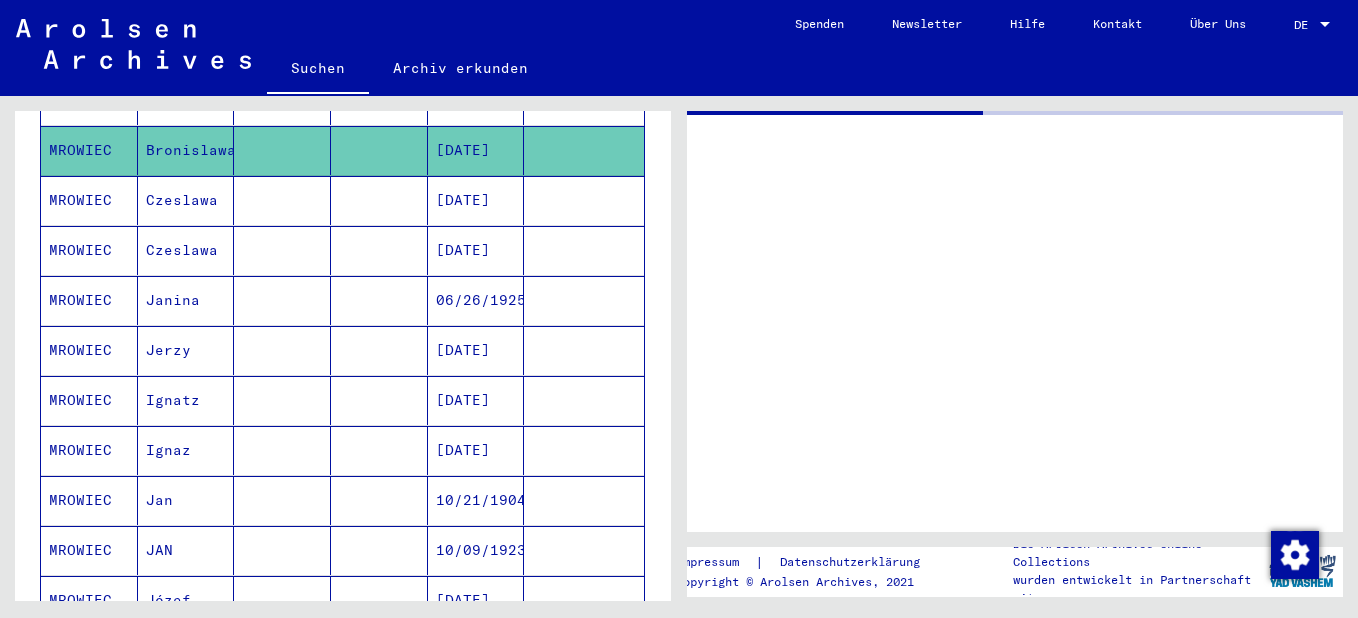 scroll, scrollTop: 605, scrollLeft: 0, axis: vertical 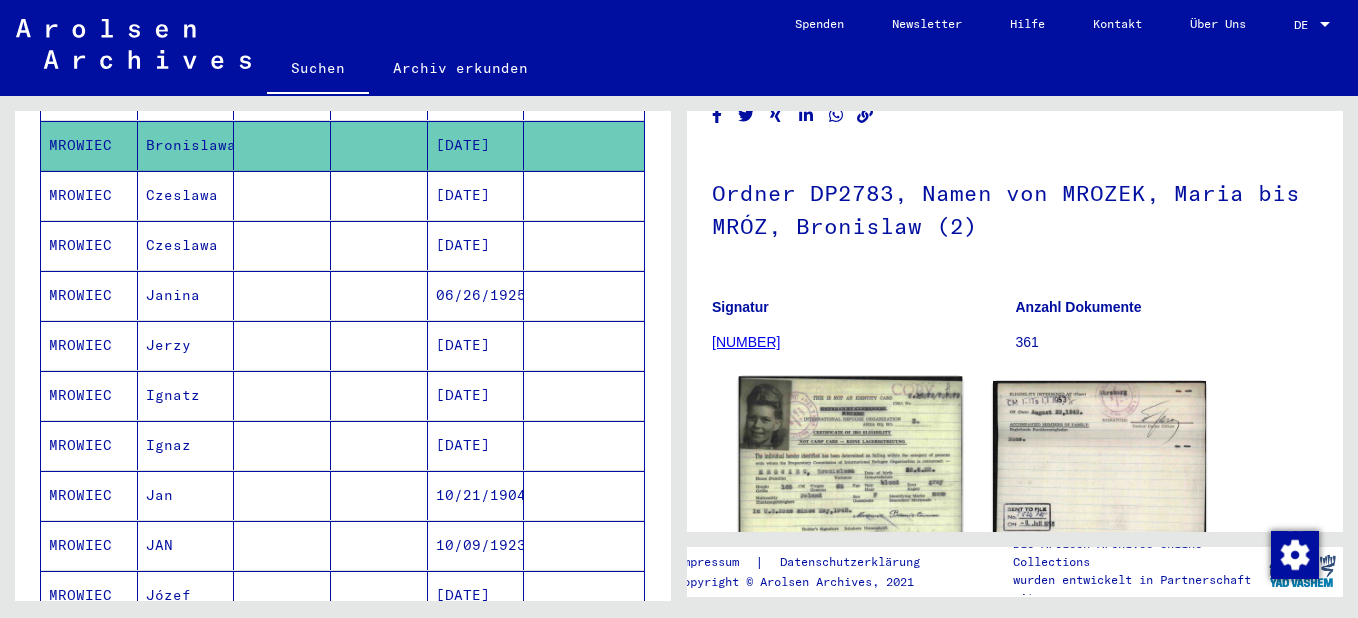 click 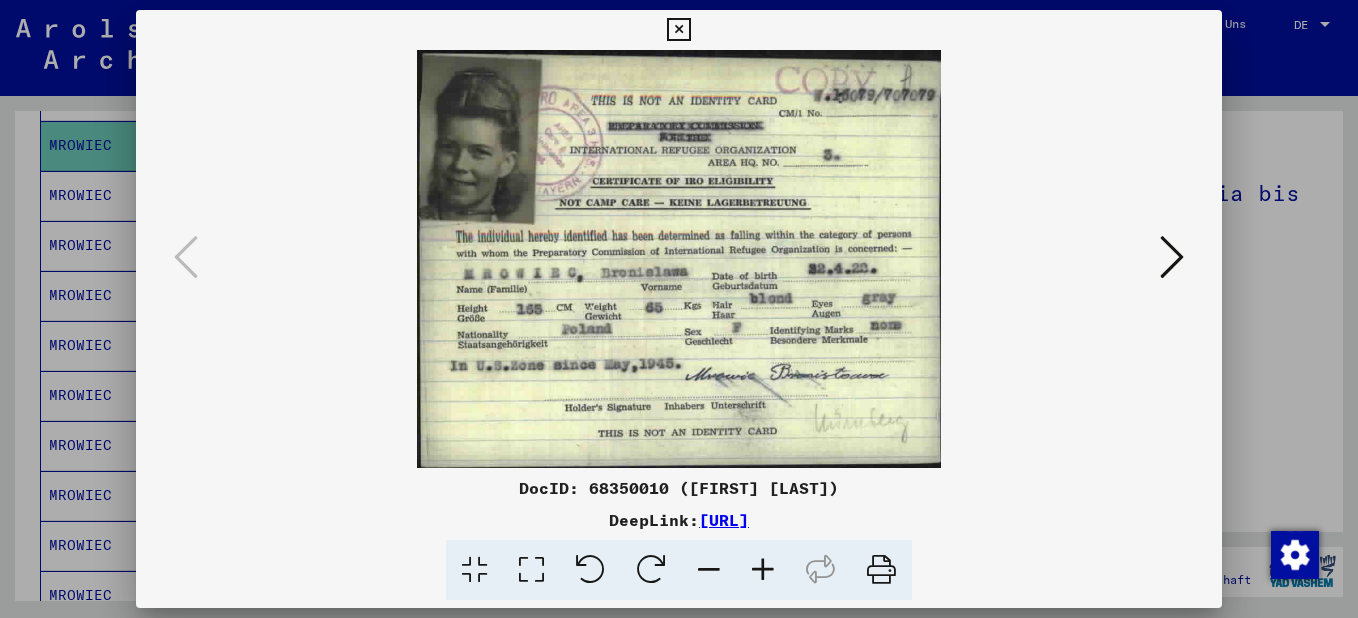 scroll, scrollTop: 0, scrollLeft: 0, axis: both 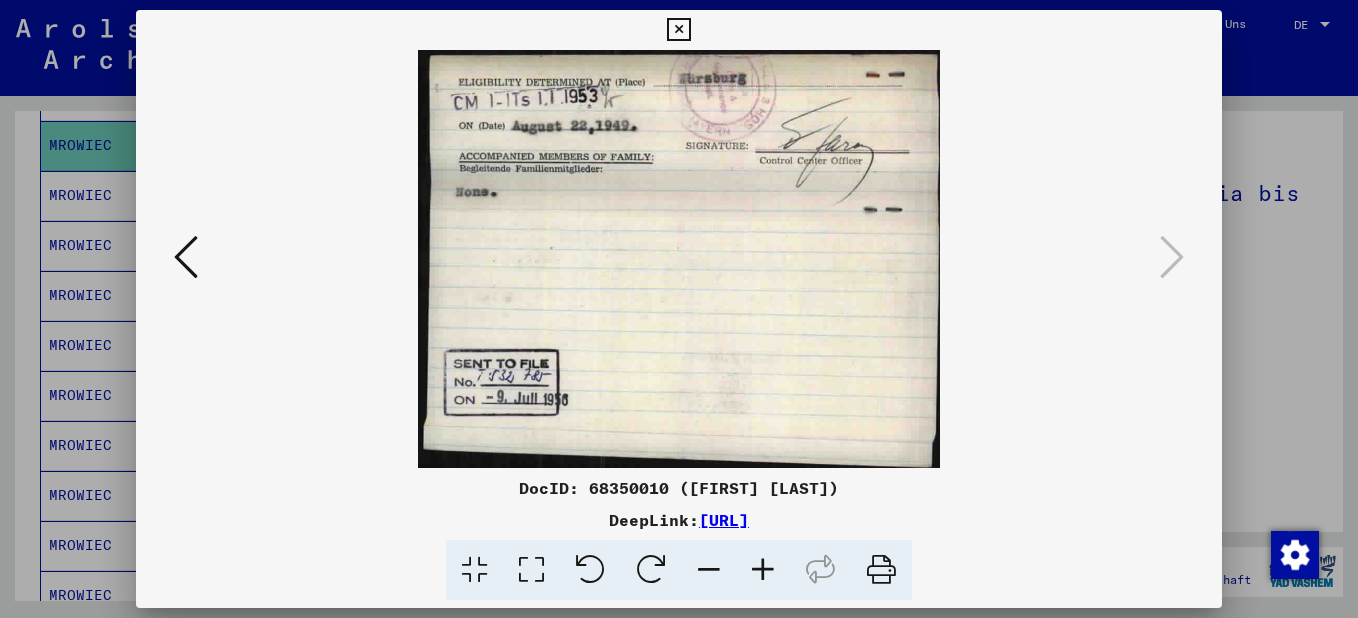 click at bounding box center [186, 258] 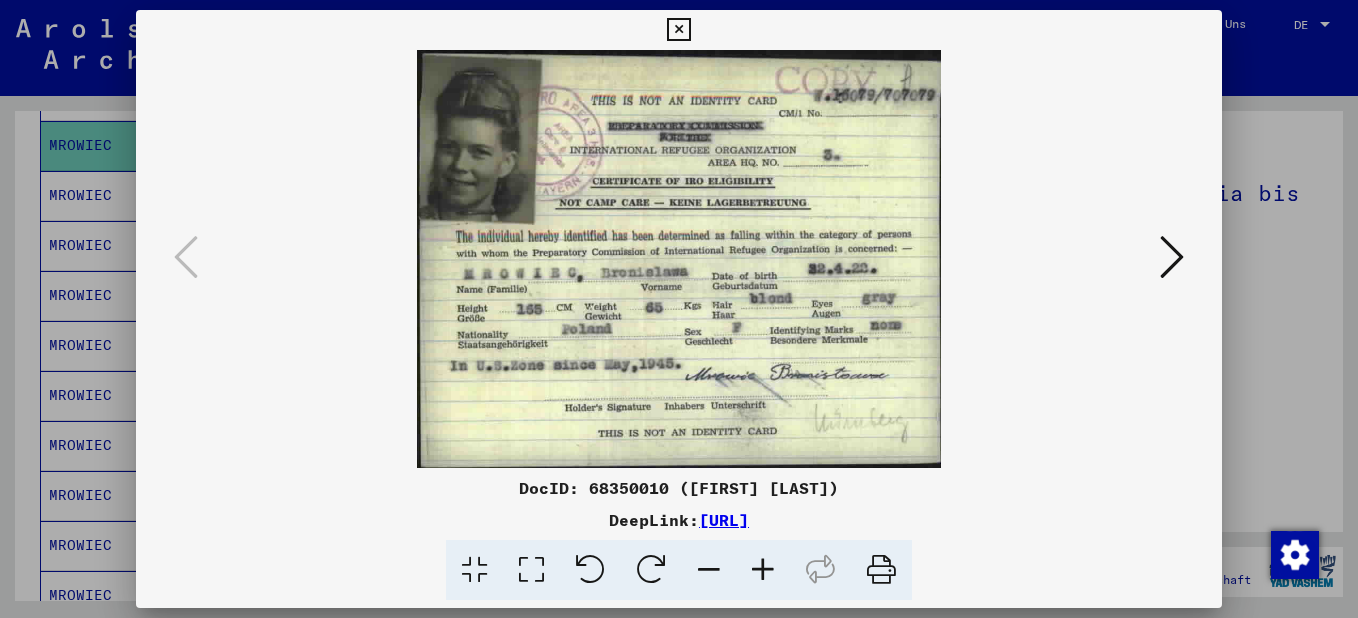 click at bounding box center (679, 309) 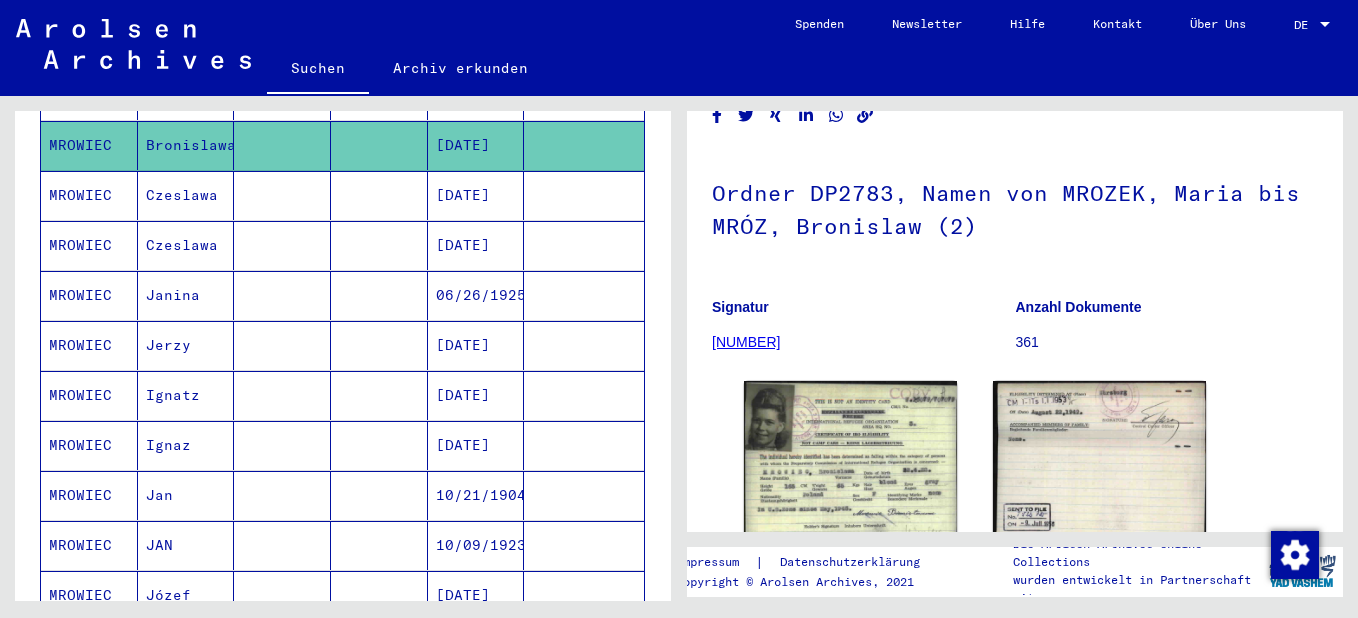 scroll, scrollTop: 200, scrollLeft: 0, axis: vertical 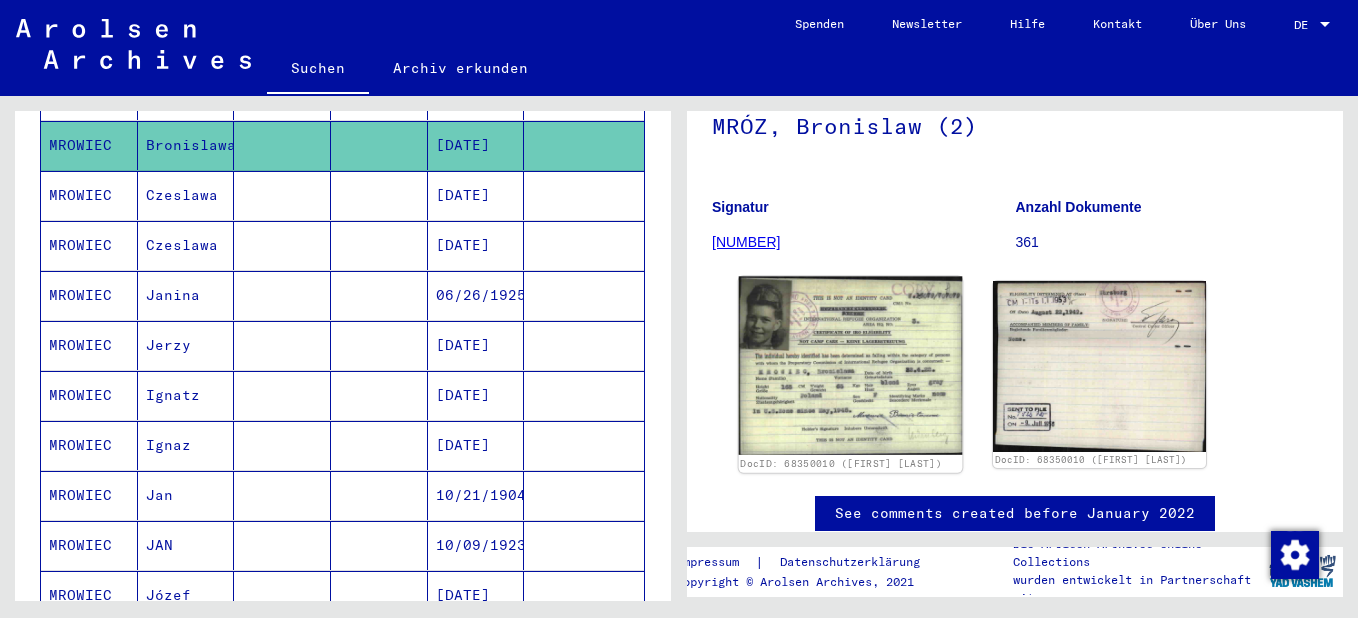 click 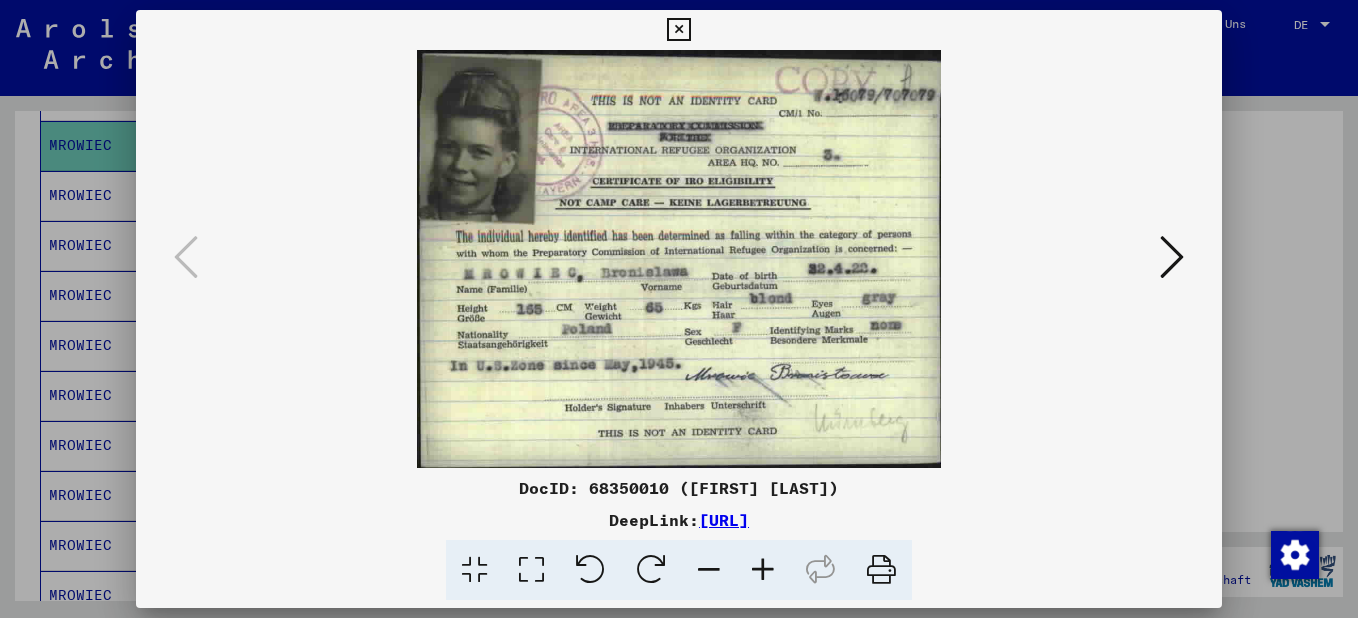 click at bounding box center (679, 309) 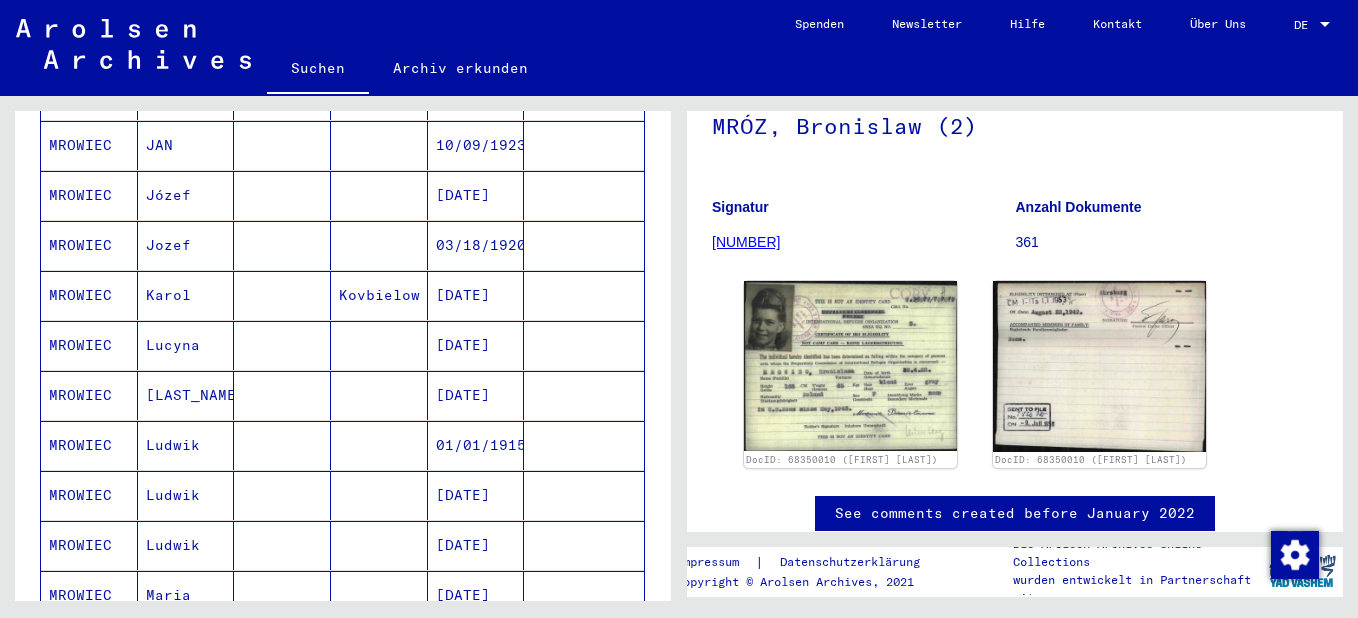 scroll, scrollTop: 1205, scrollLeft: 0, axis: vertical 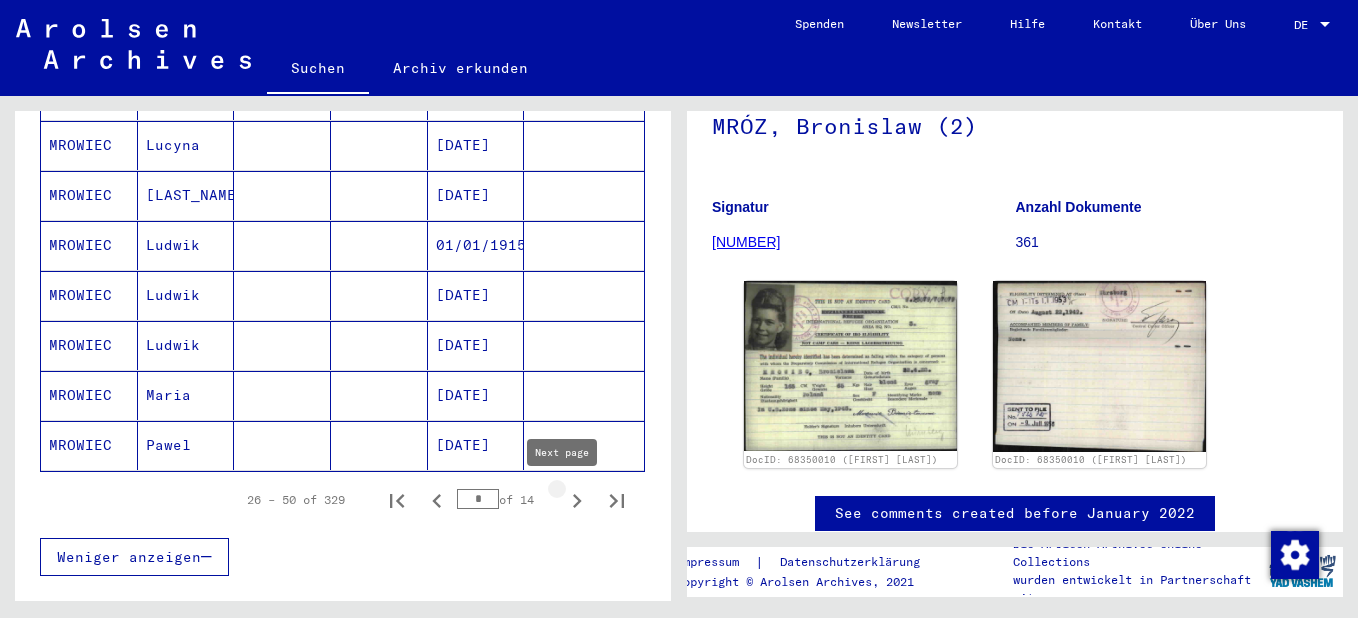 click 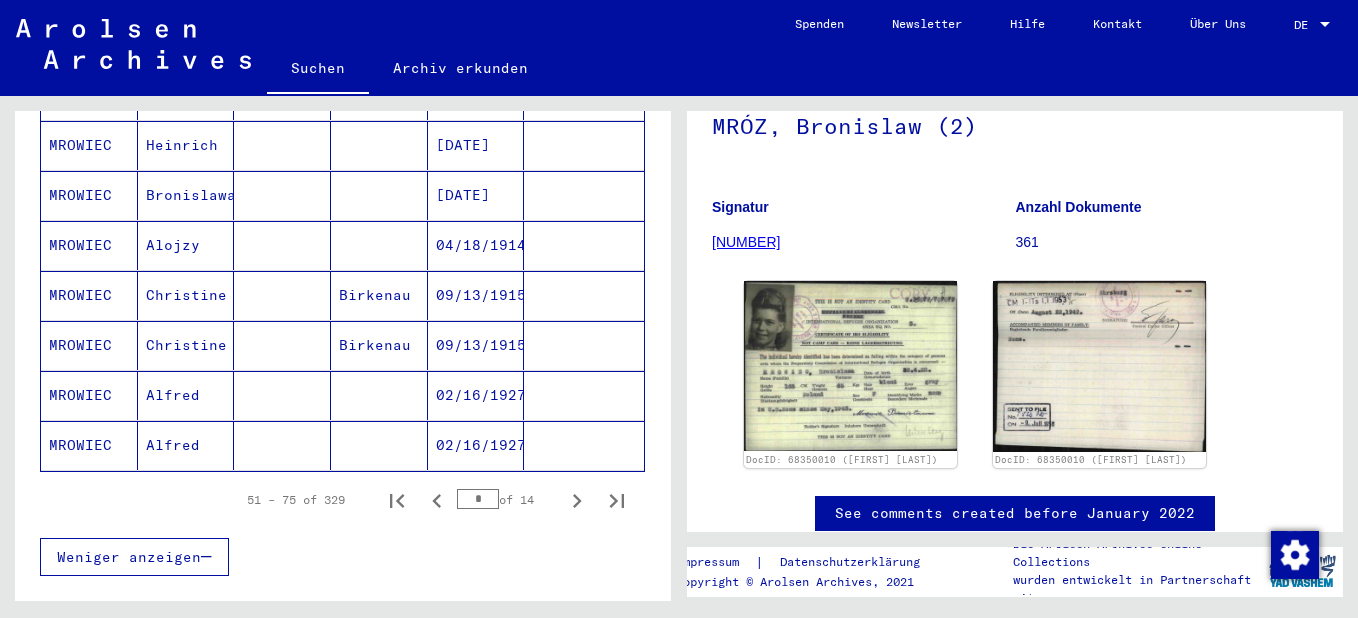 click at bounding box center [379, 245] 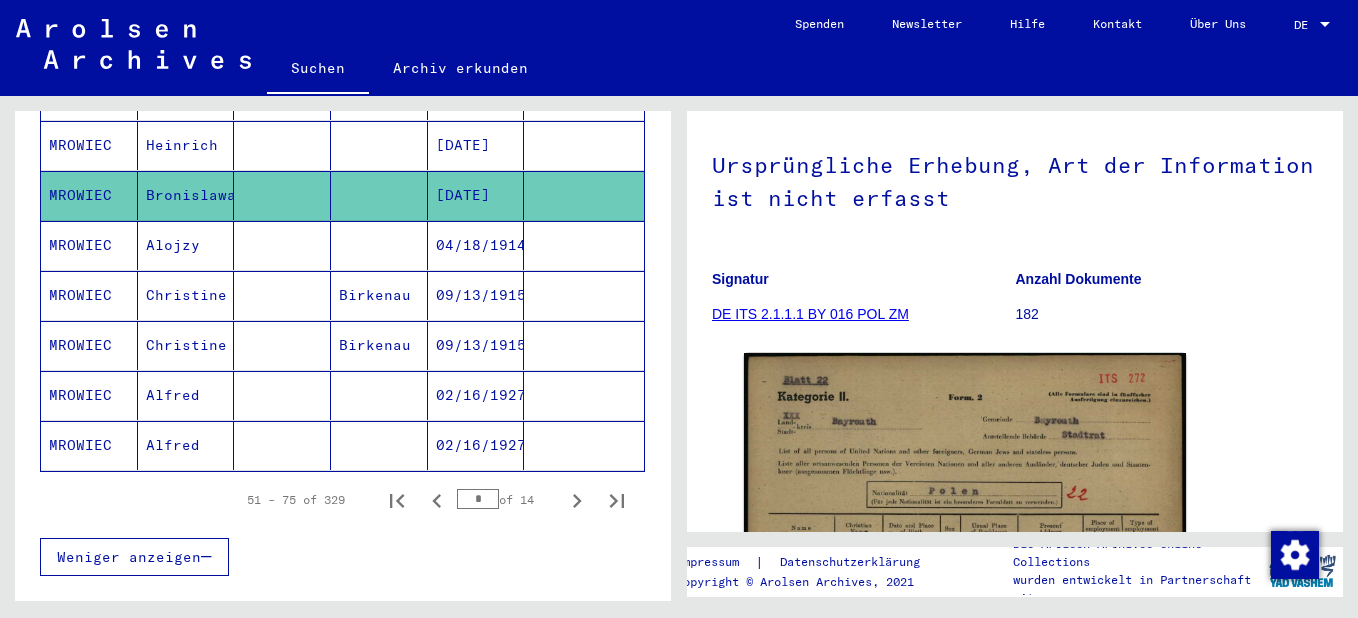 scroll, scrollTop: 349, scrollLeft: 0, axis: vertical 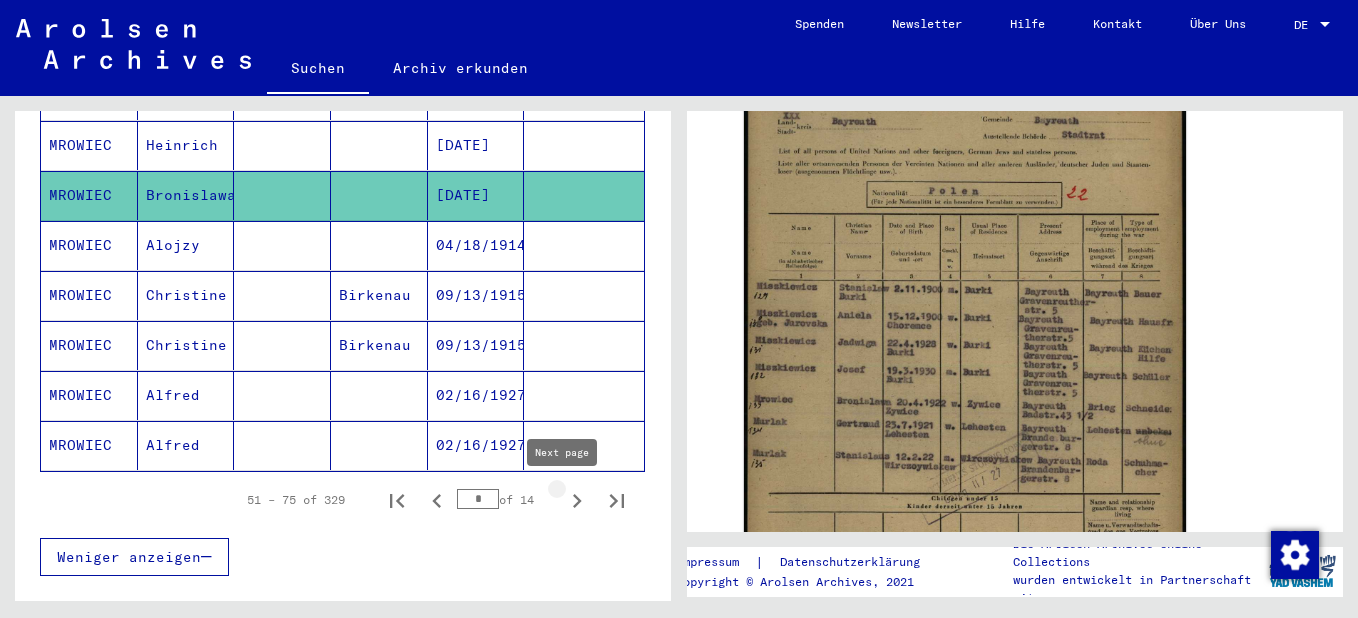 click 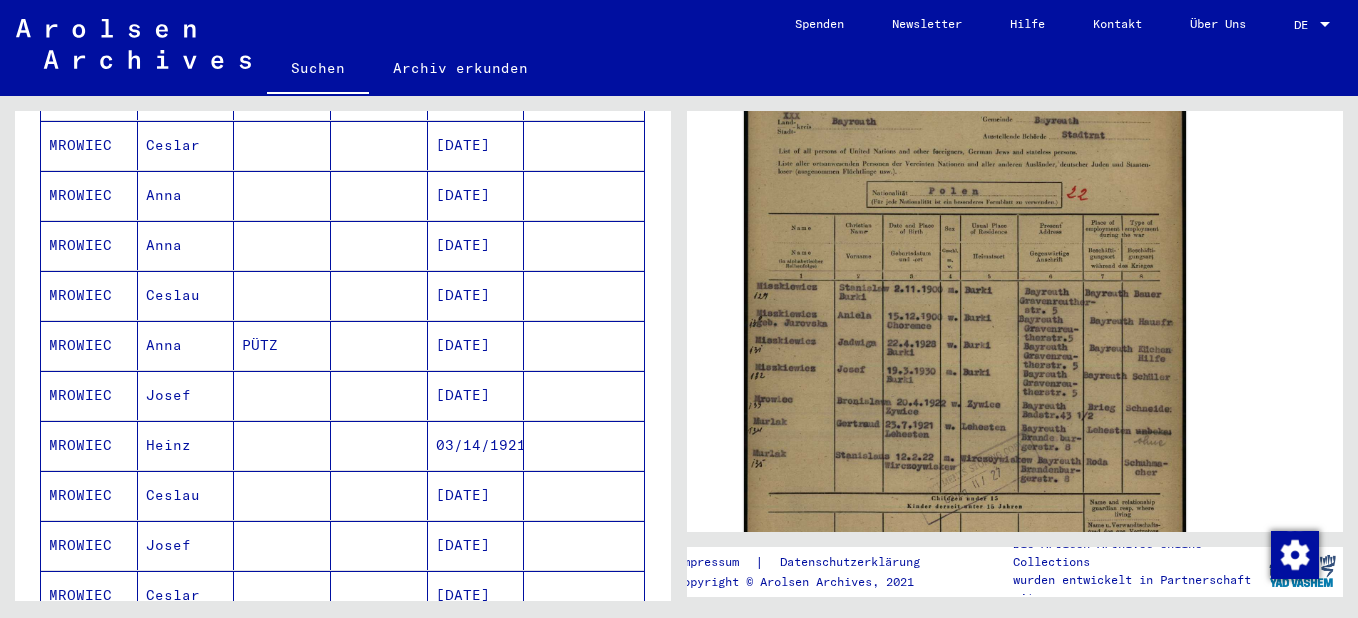 scroll, scrollTop: 1205, scrollLeft: 0, axis: vertical 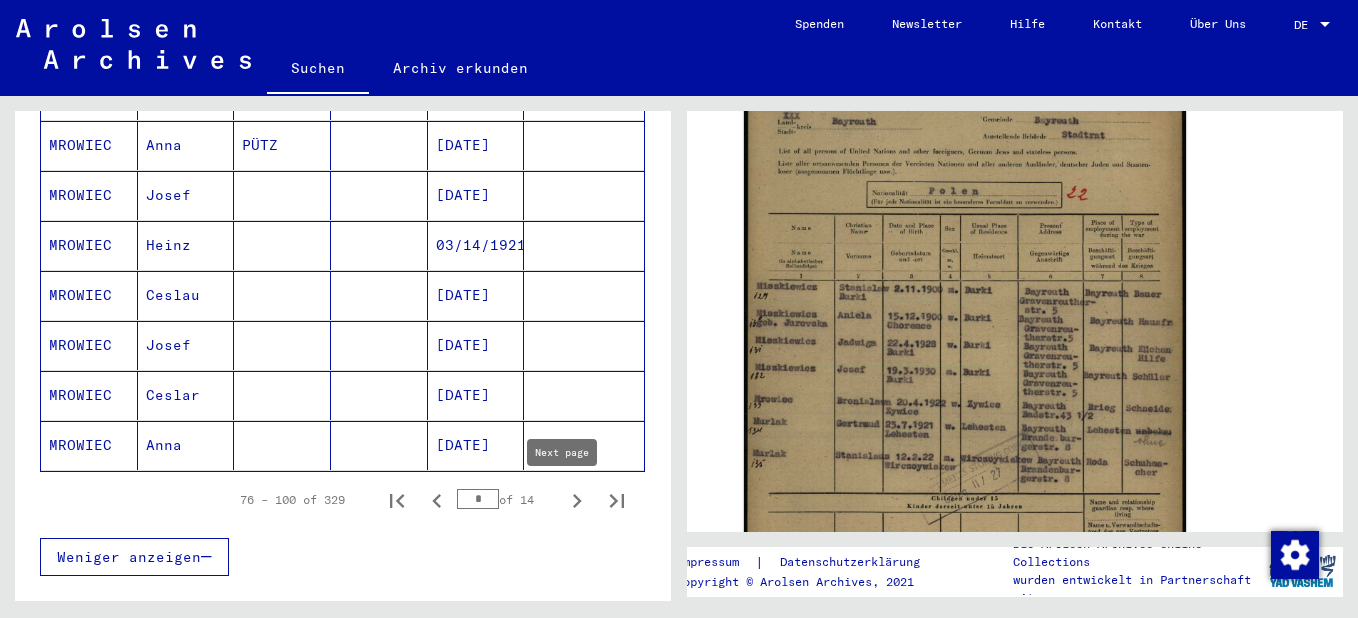 click 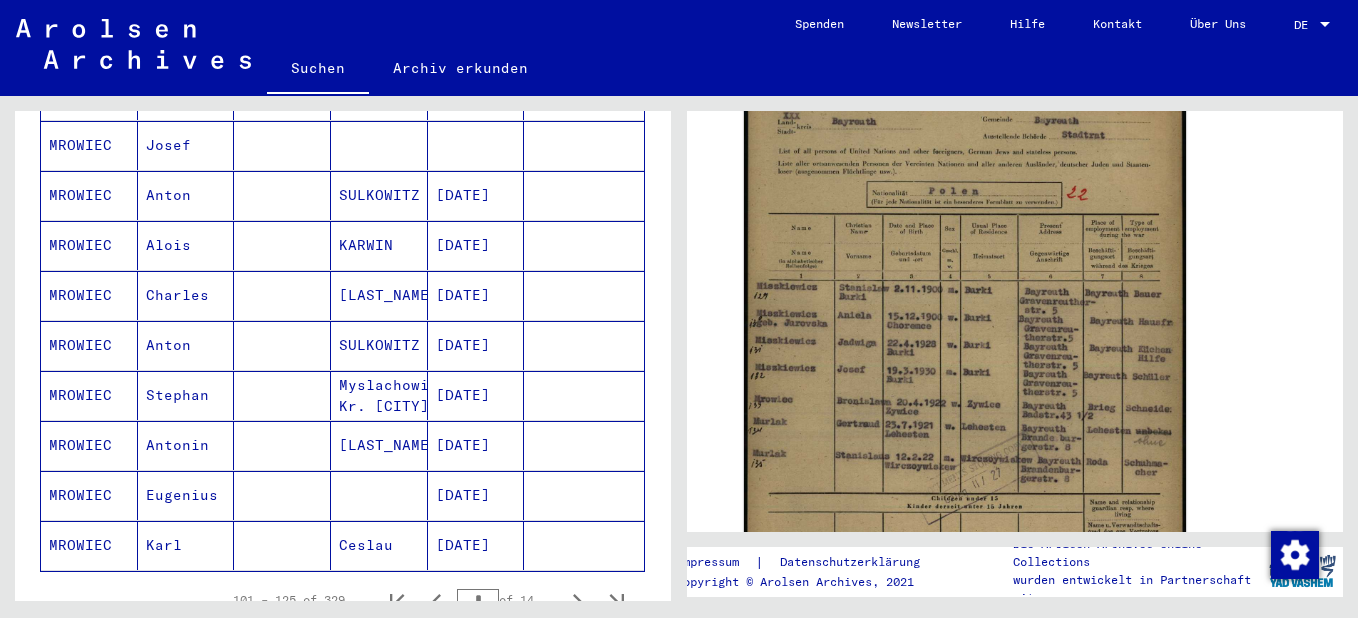 scroll, scrollTop: 1205, scrollLeft: 0, axis: vertical 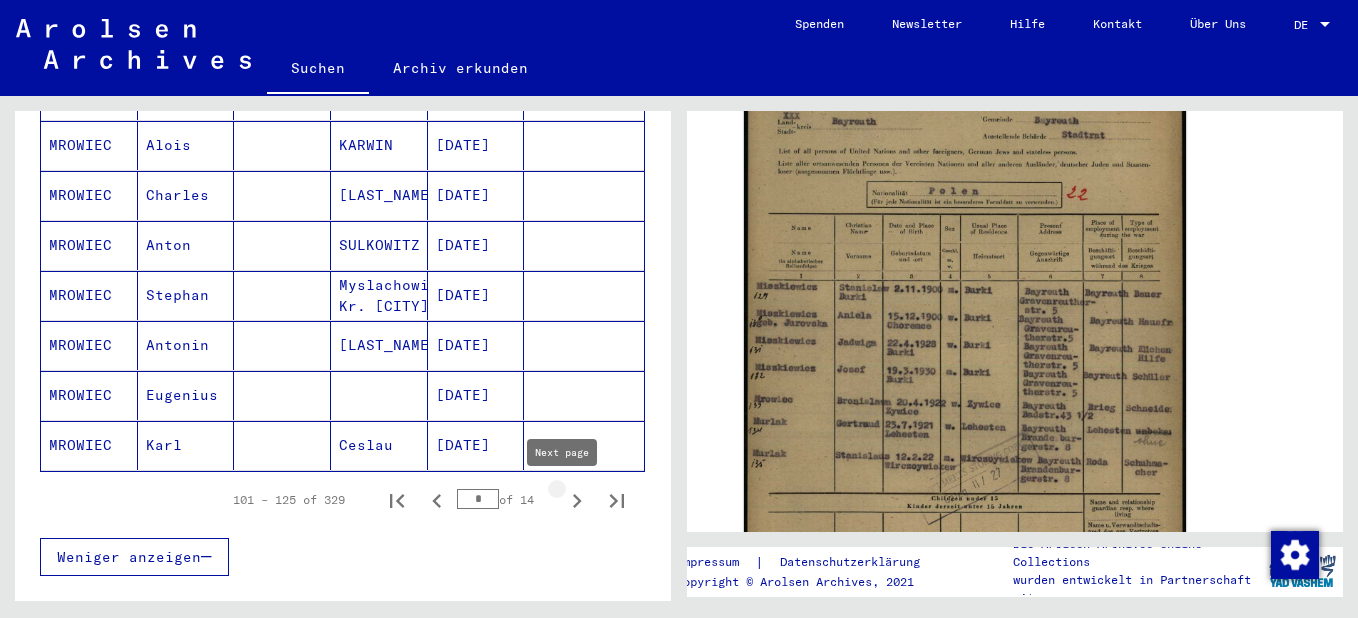 click 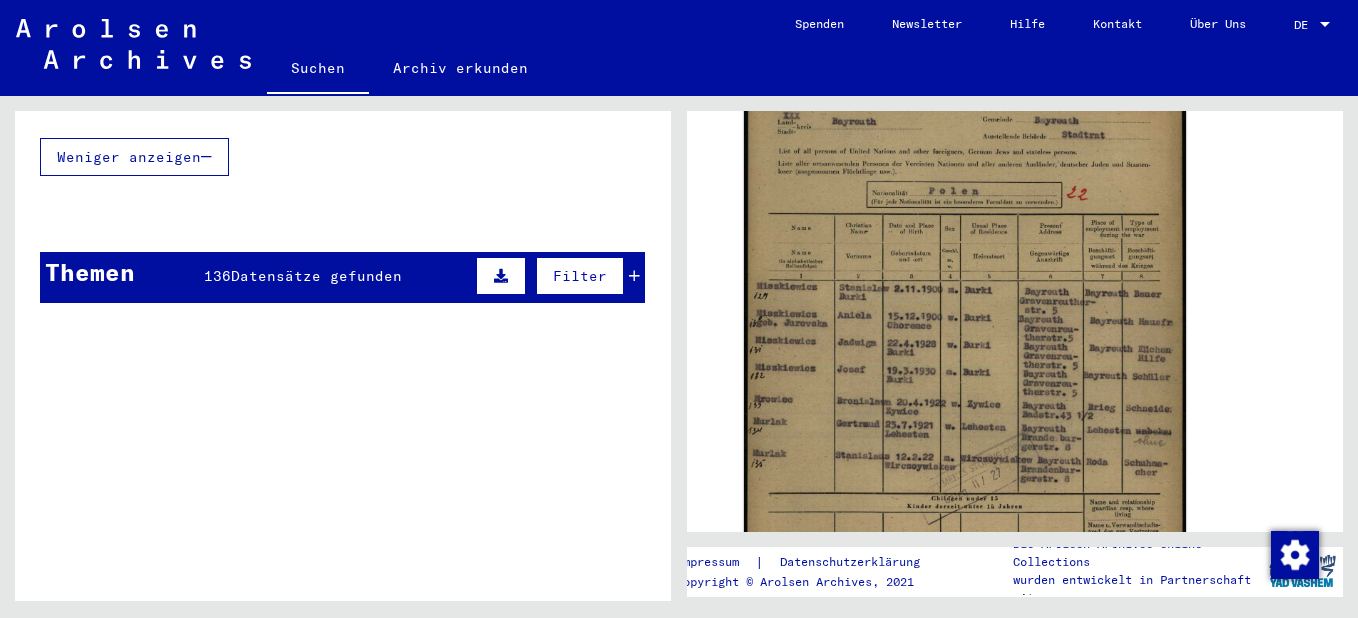 scroll, scrollTop: 1405, scrollLeft: 0, axis: vertical 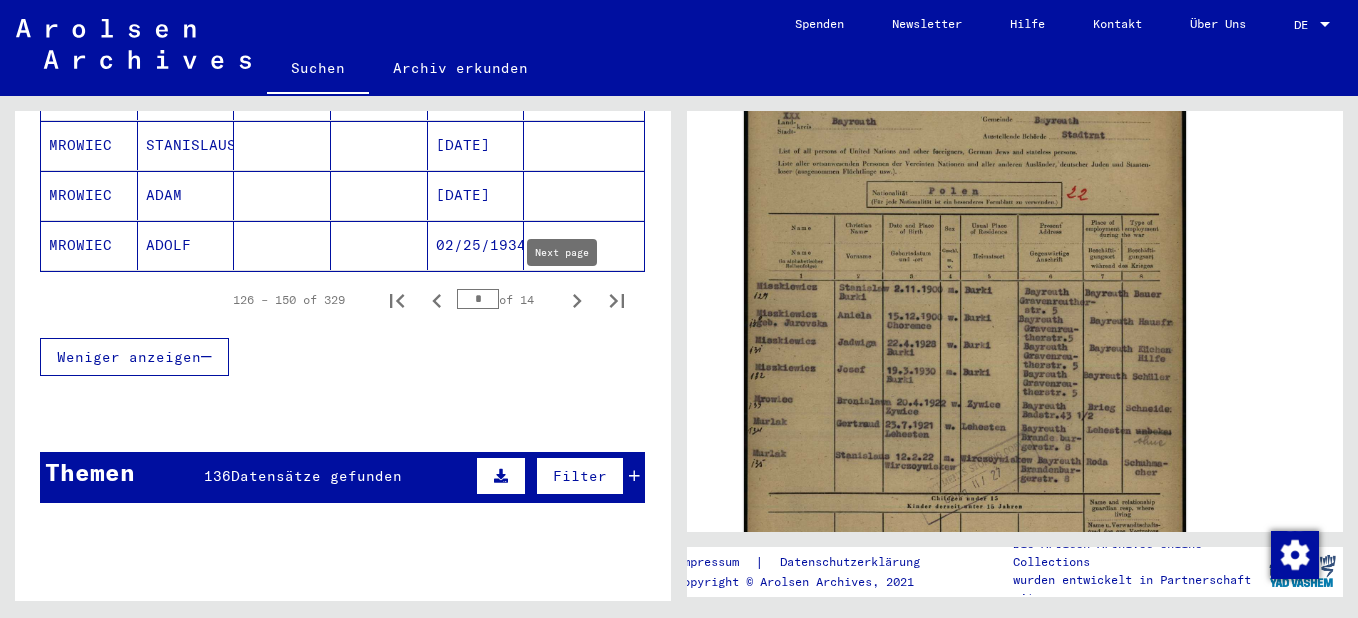 click 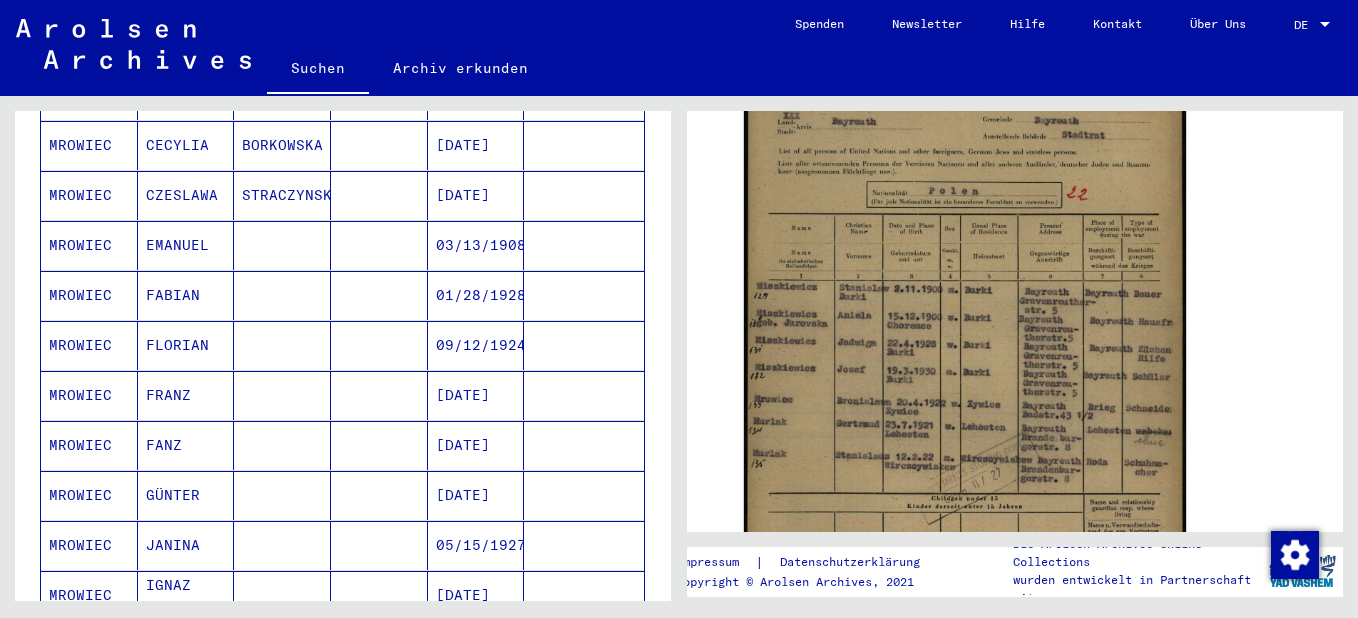 scroll, scrollTop: 1205, scrollLeft: 0, axis: vertical 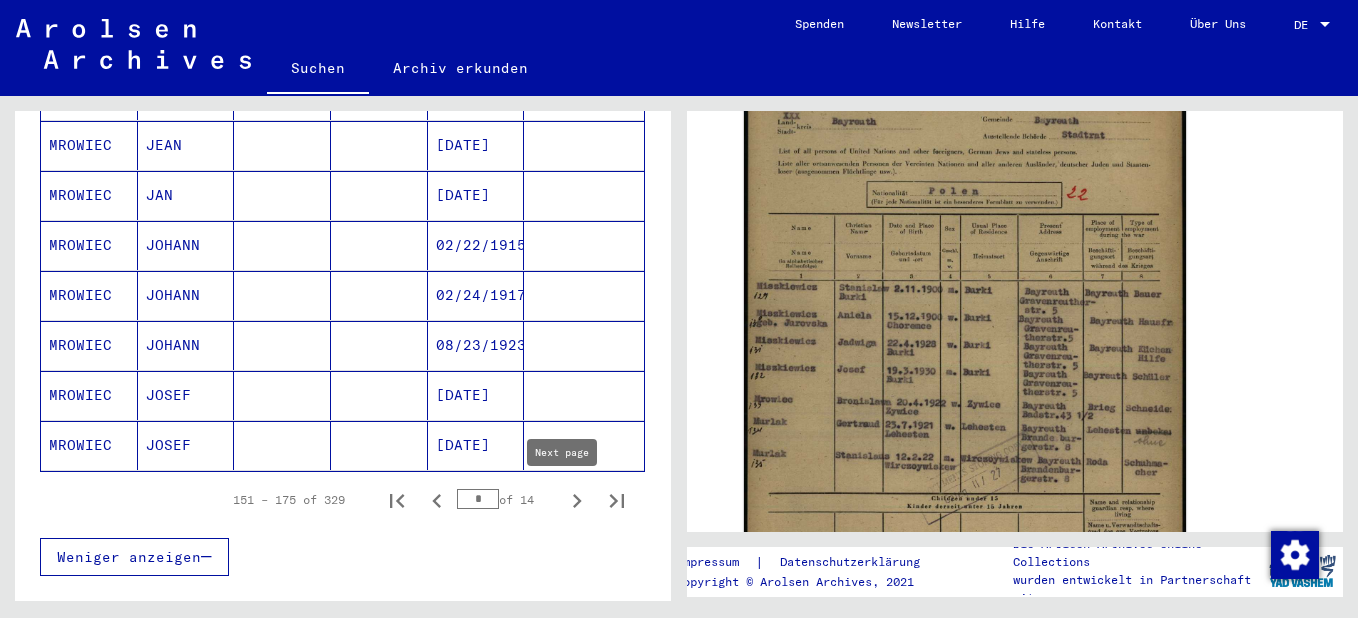 click 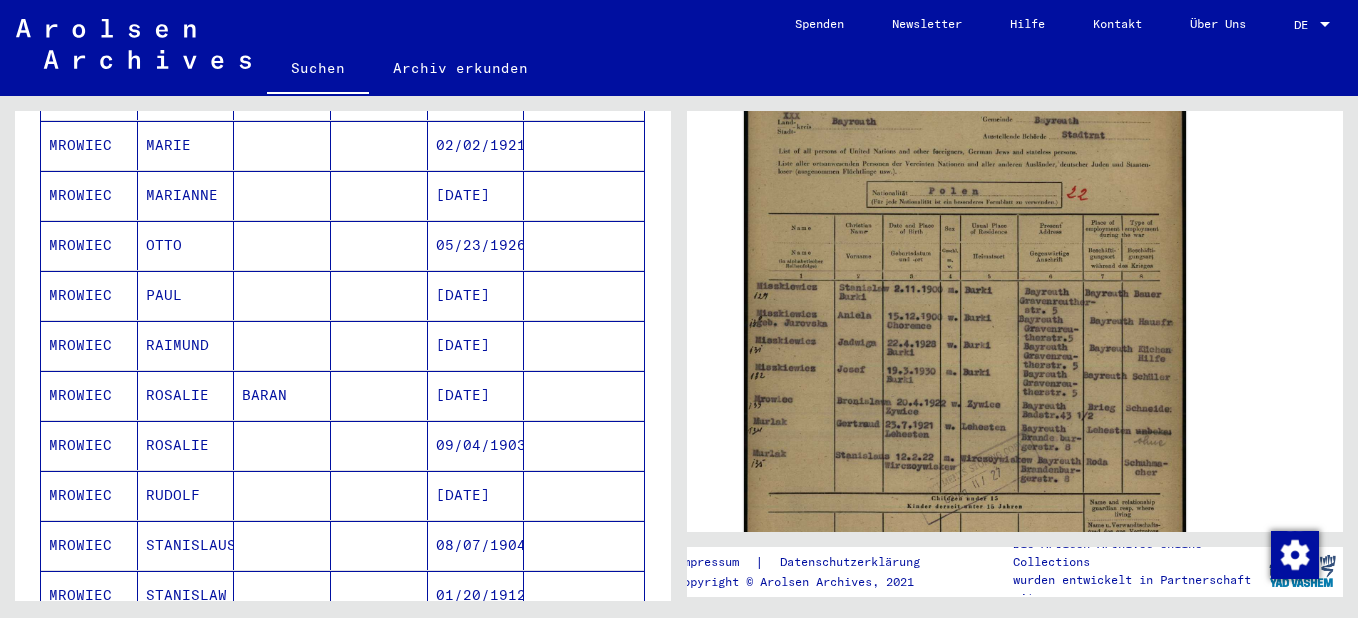 scroll, scrollTop: 1205, scrollLeft: 0, axis: vertical 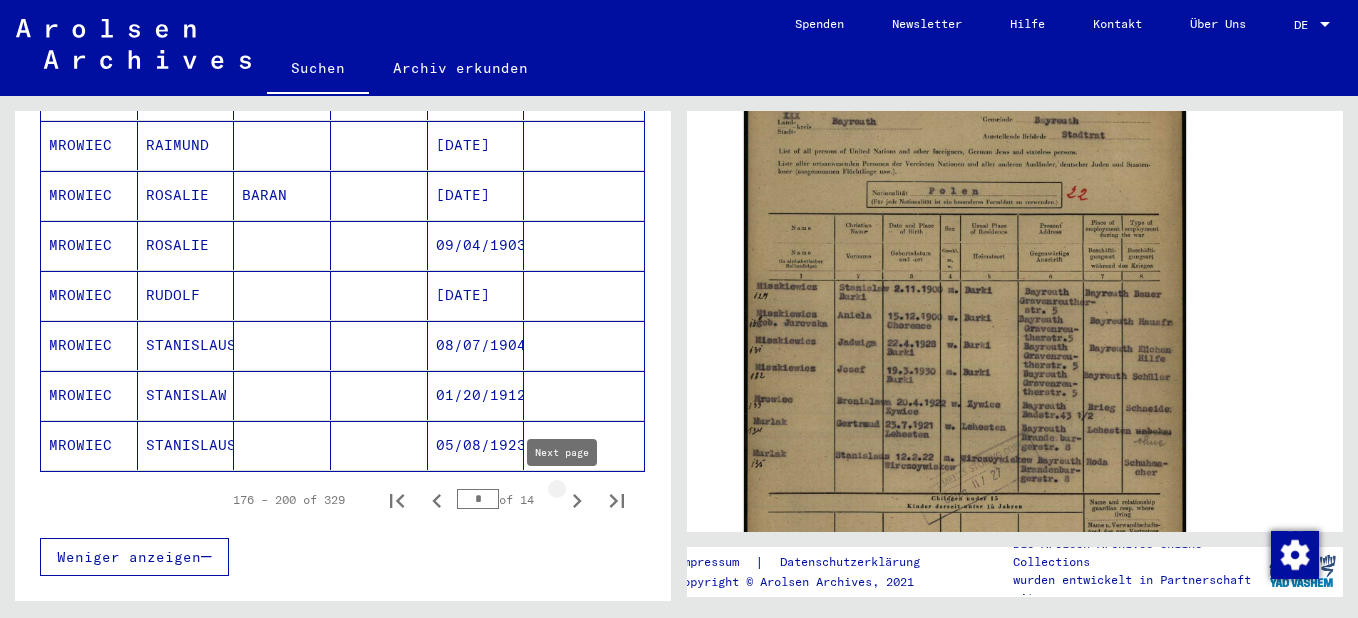 click 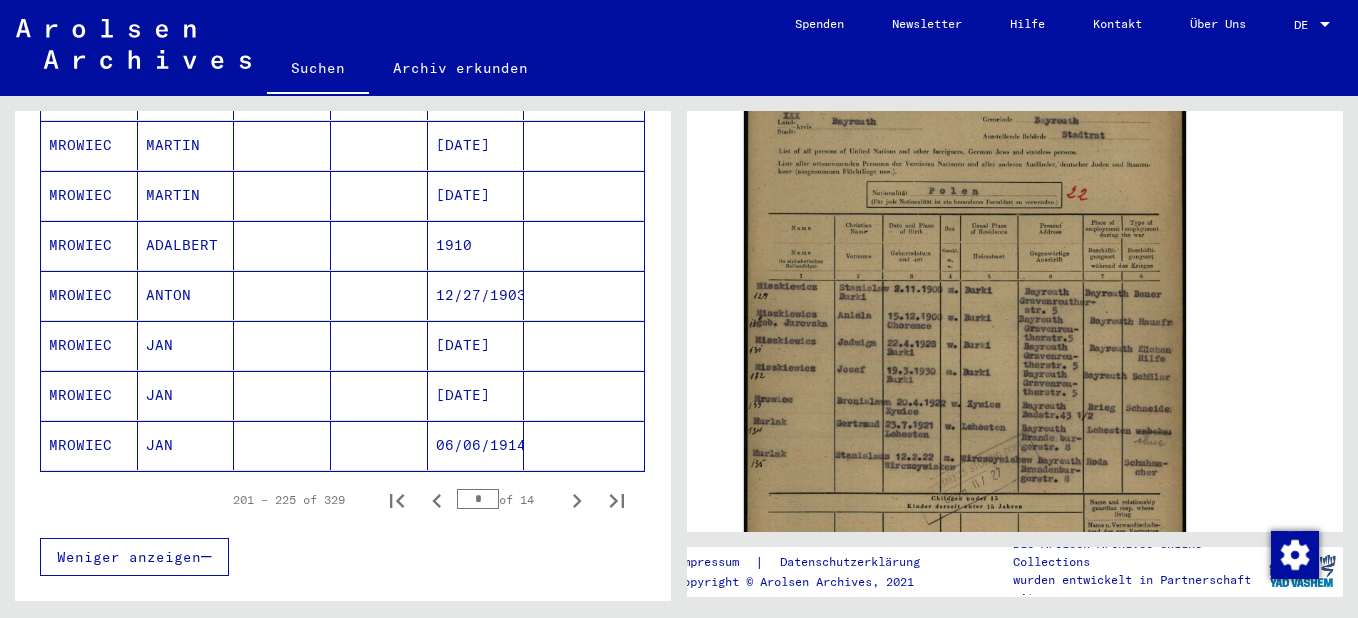 click on "1910" at bounding box center [476, 295] 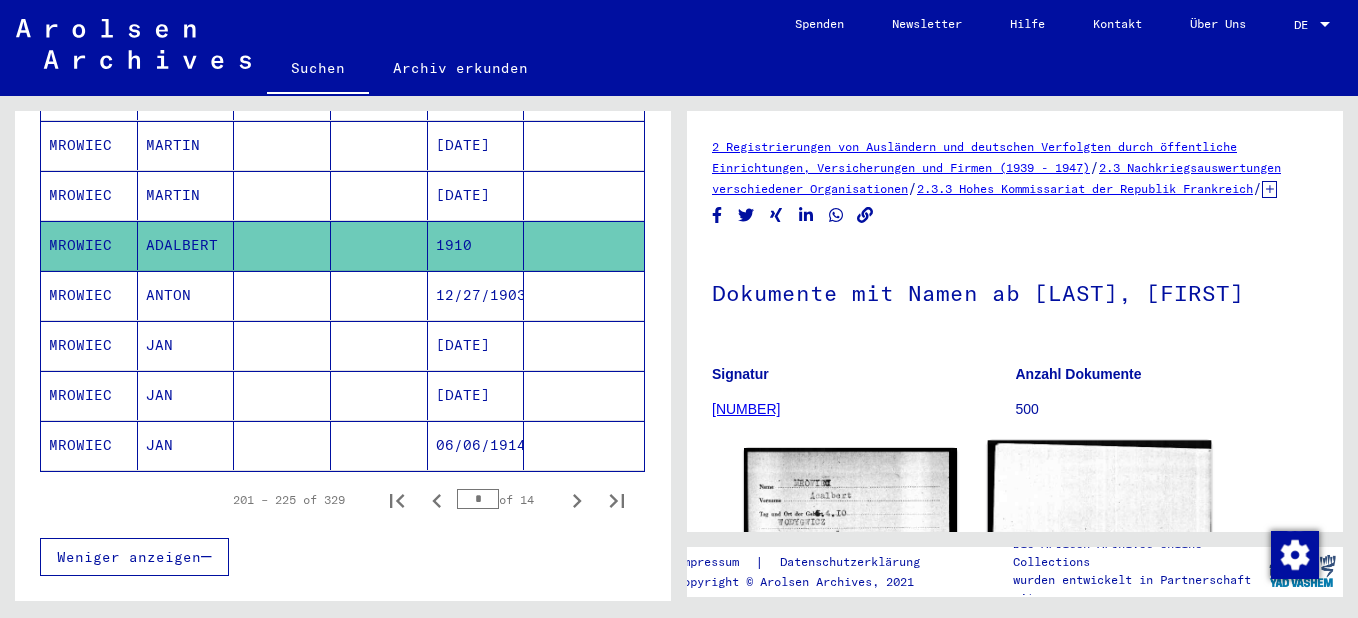 scroll, scrollTop: 400, scrollLeft: 0, axis: vertical 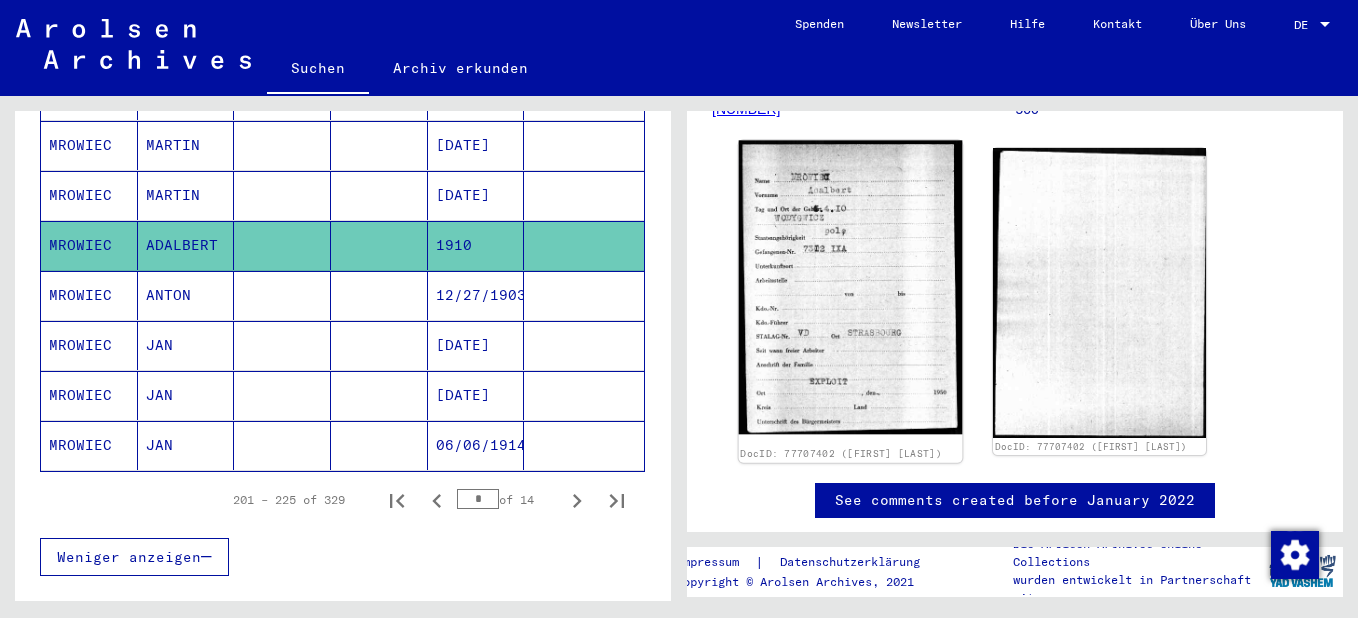 click 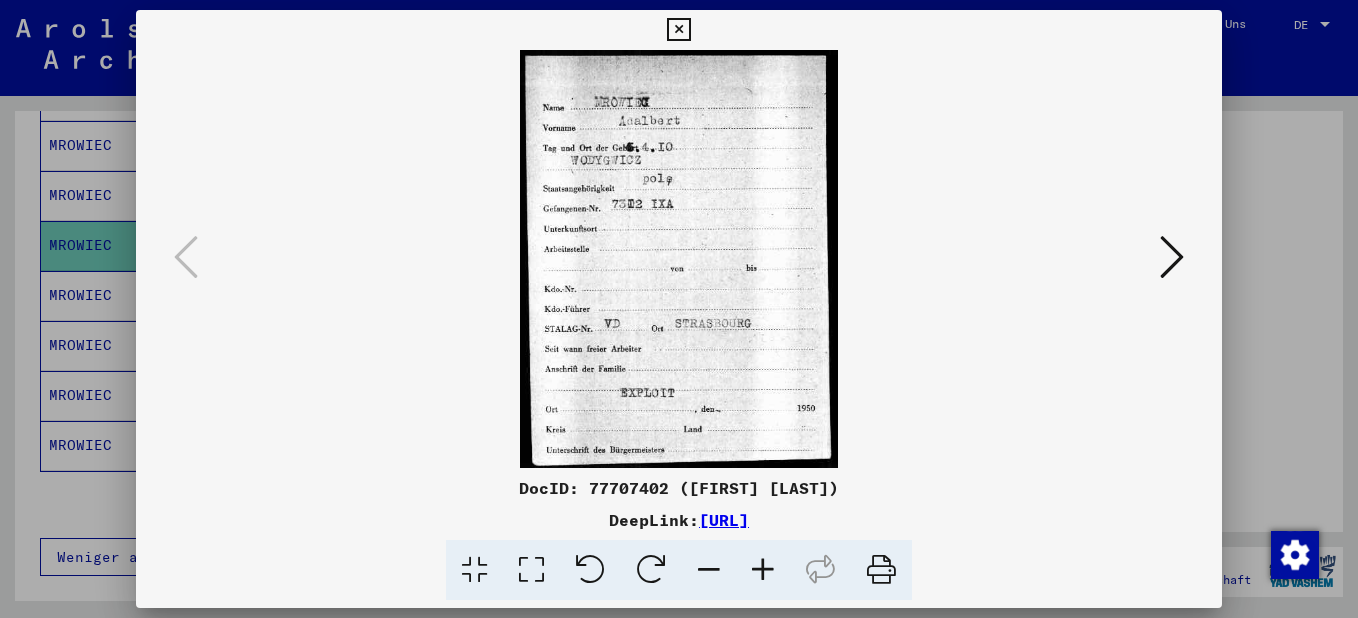 click at bounding box center [679, 309] 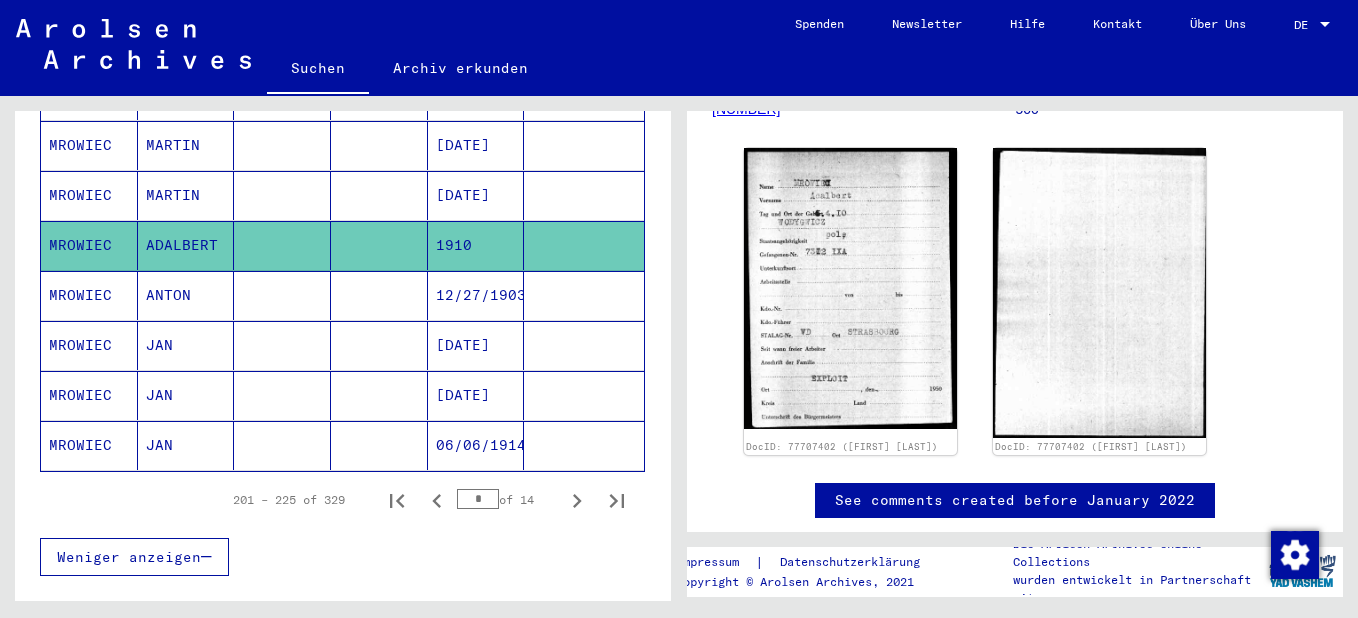 scroll, scrollTop: 1405, scrollLeft: 0, axis: vertical 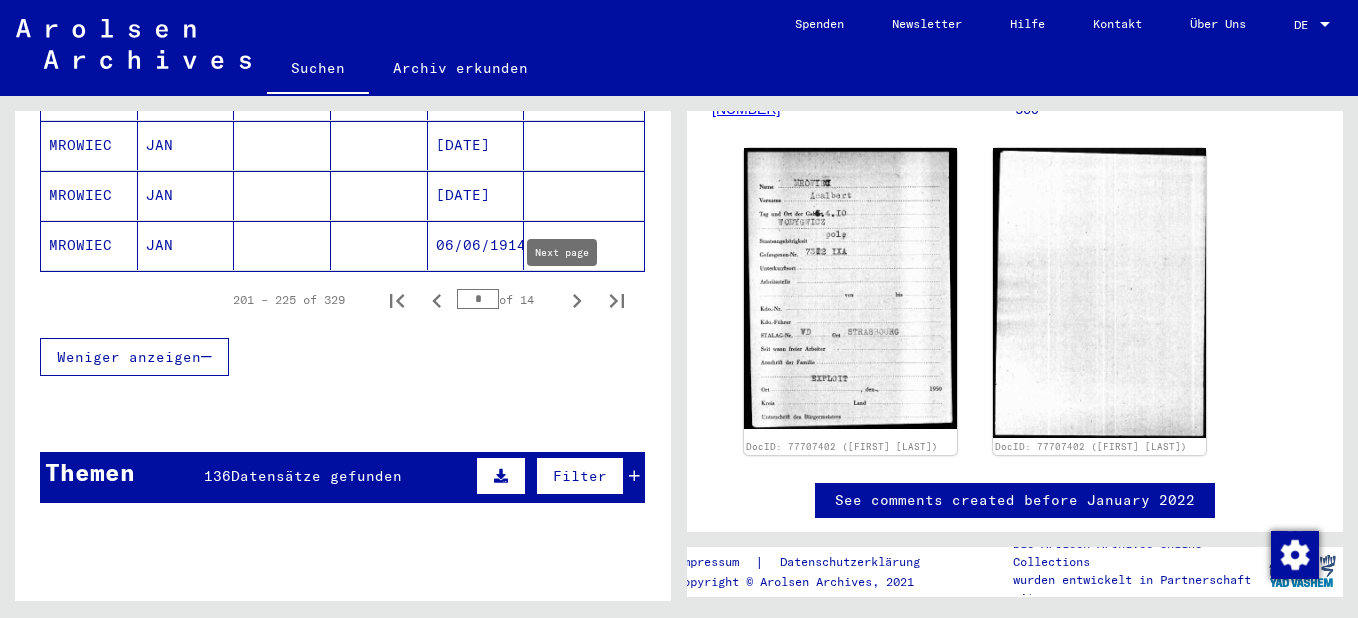 click 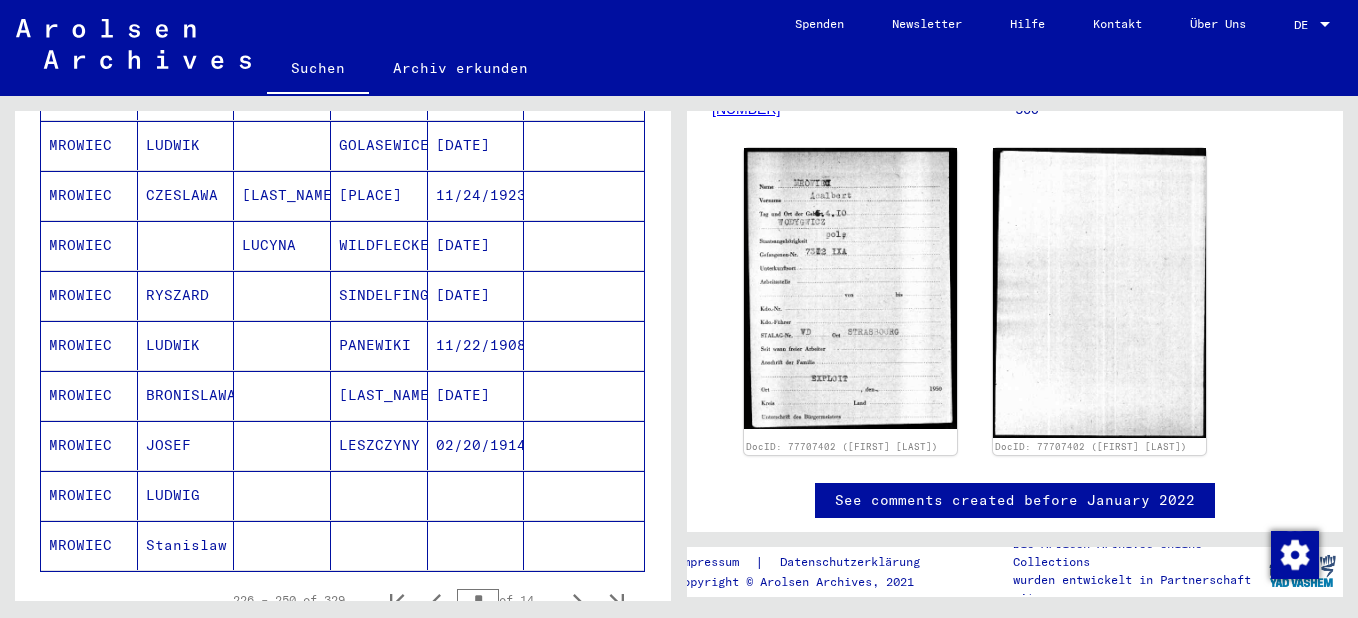 scroll, scrollTop: 1505, scrollLeft: 0, axis: vertical 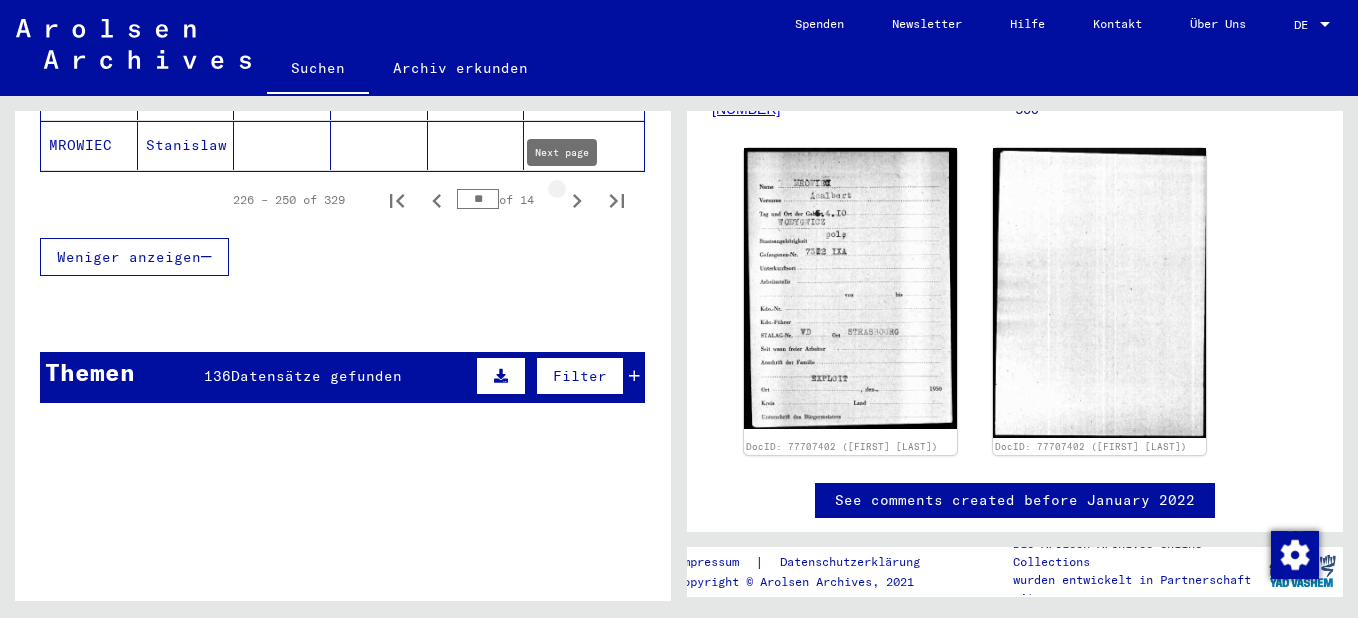 click 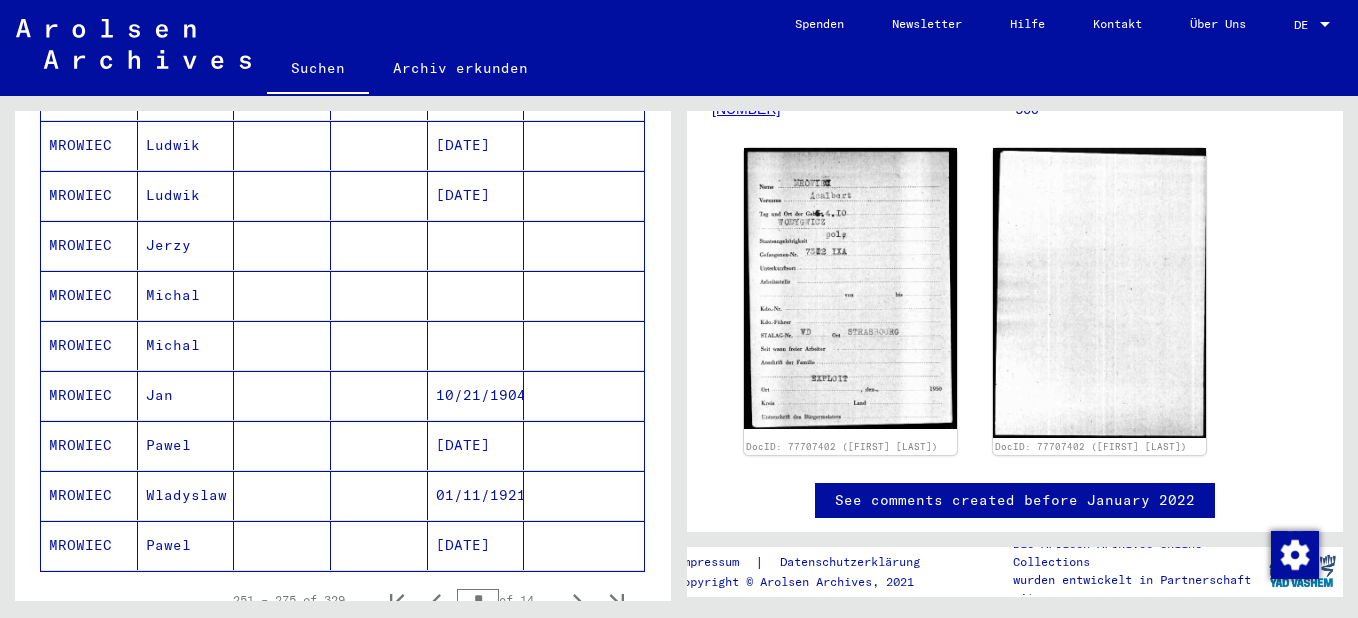 scroll, scrollTop: 1205, scrollLeft: 0, axis: vertical 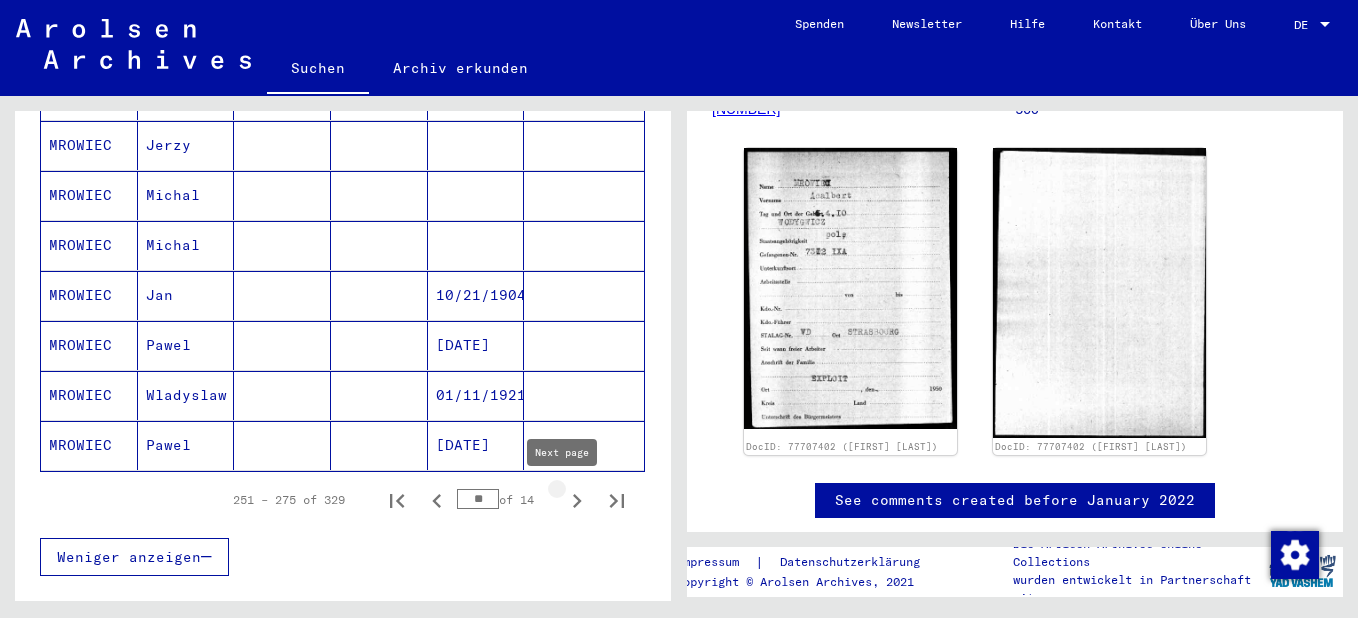 click 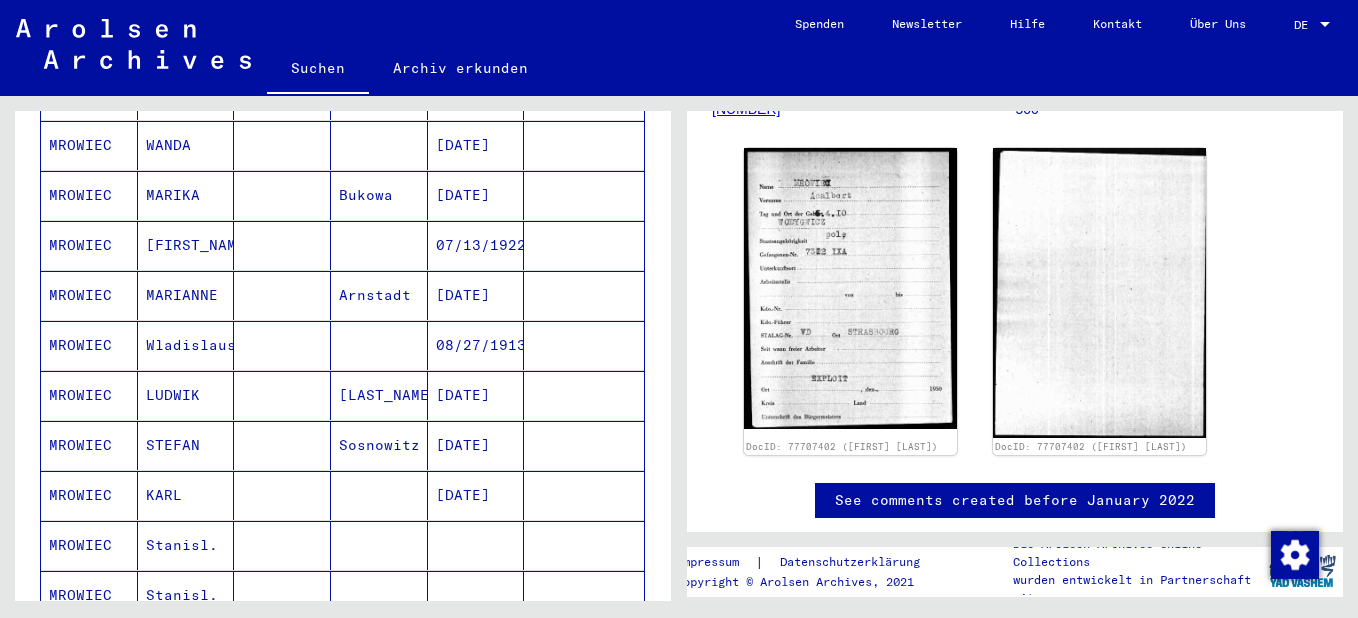 scroll, scrollTop: 1205, scrollLeft: 0, axis: vertical 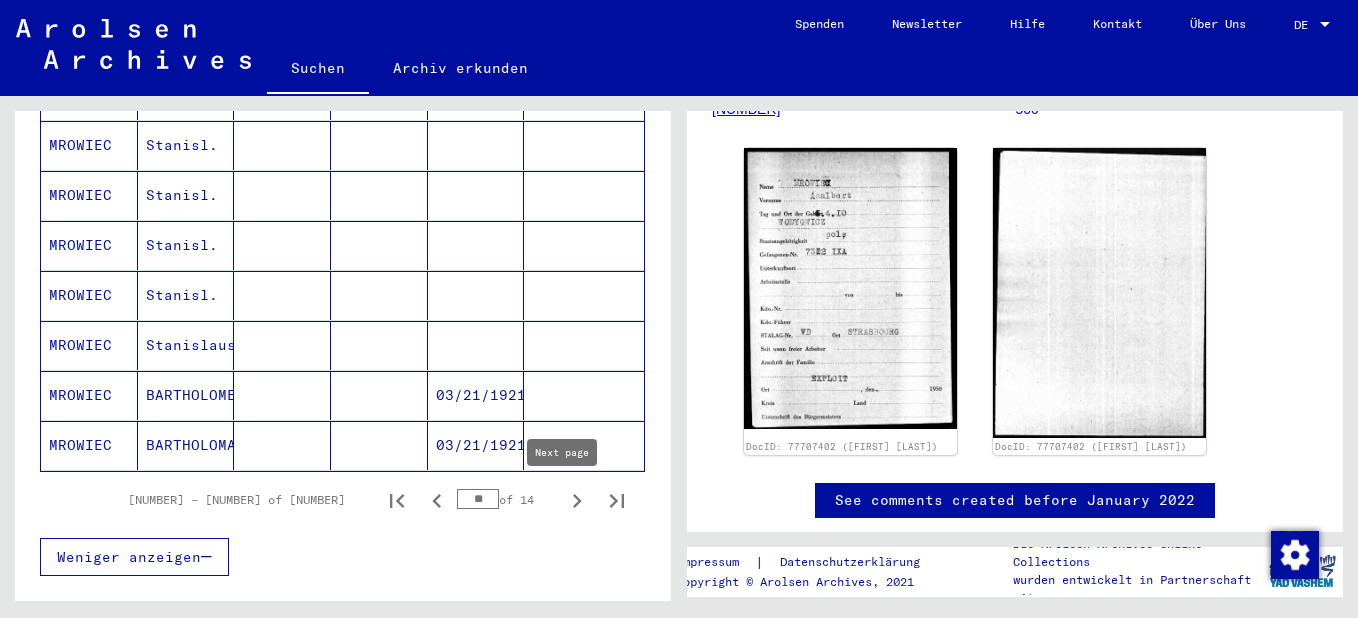 click 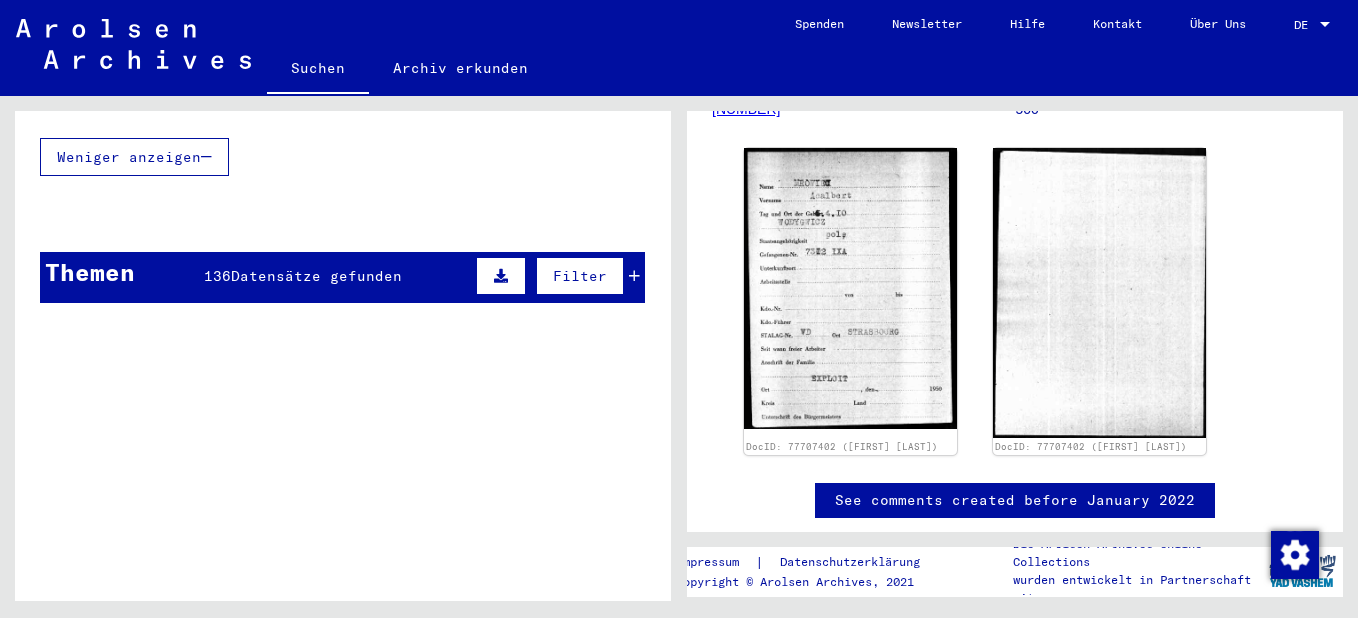 scroll, scrollTop: 1505, scrollLeft: 0, axis: vertical 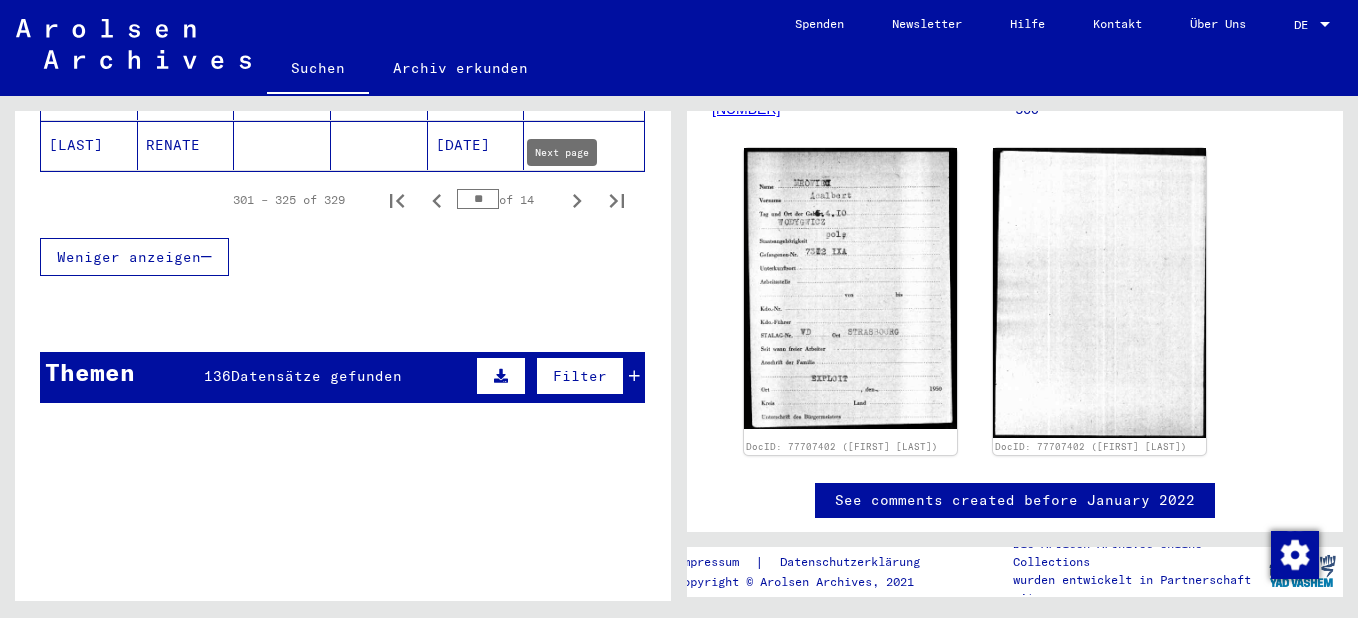 click 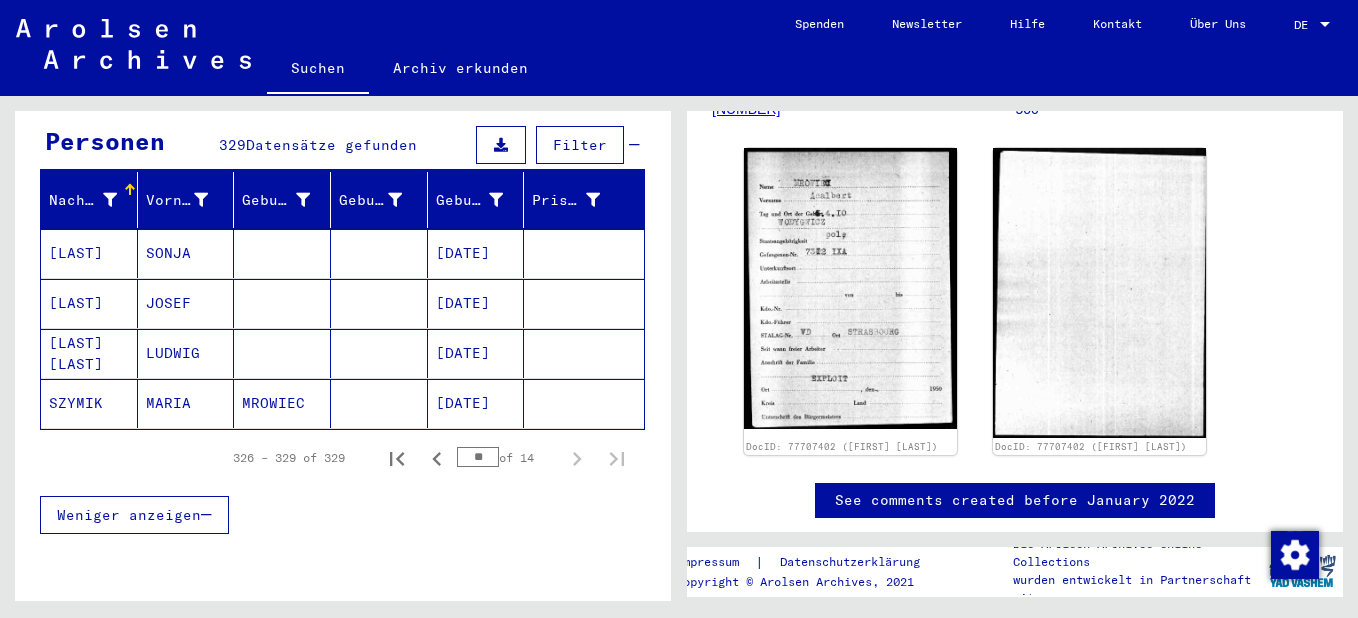 scroll, scrollTop: 297, scrollLeft: 0, axis: vertical 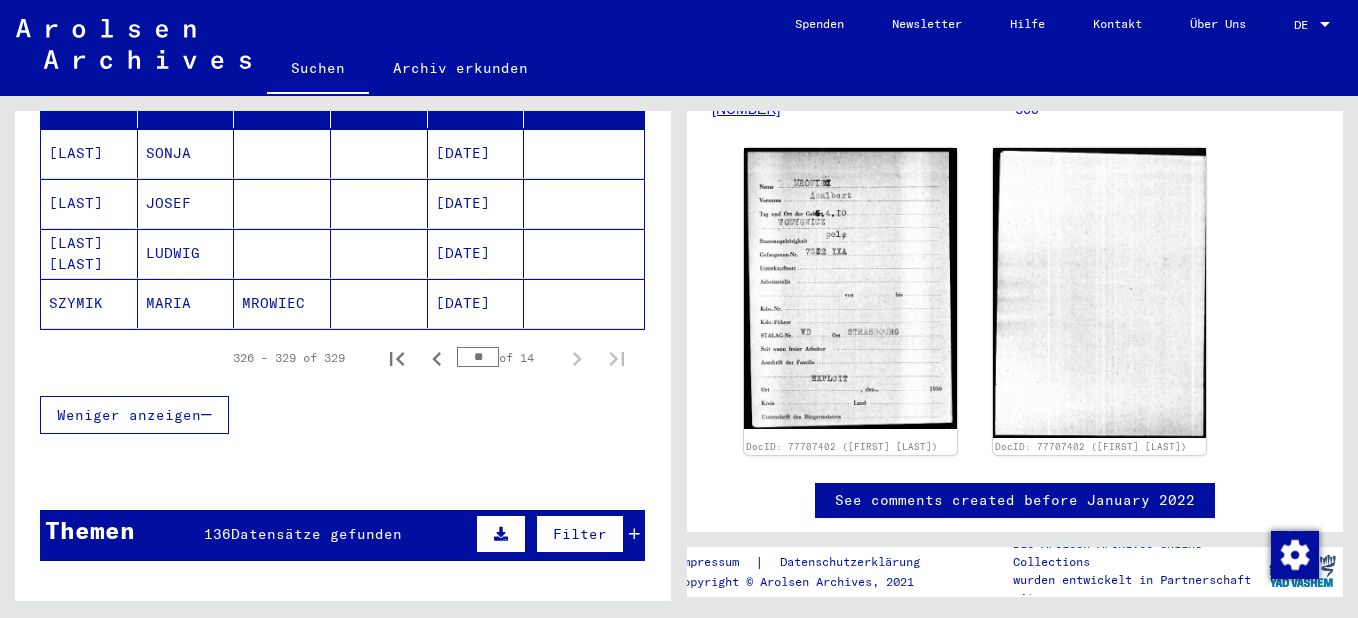 click on "Themen 136  Datensätze gefunden  Filter" at bounding box center (342, 535) 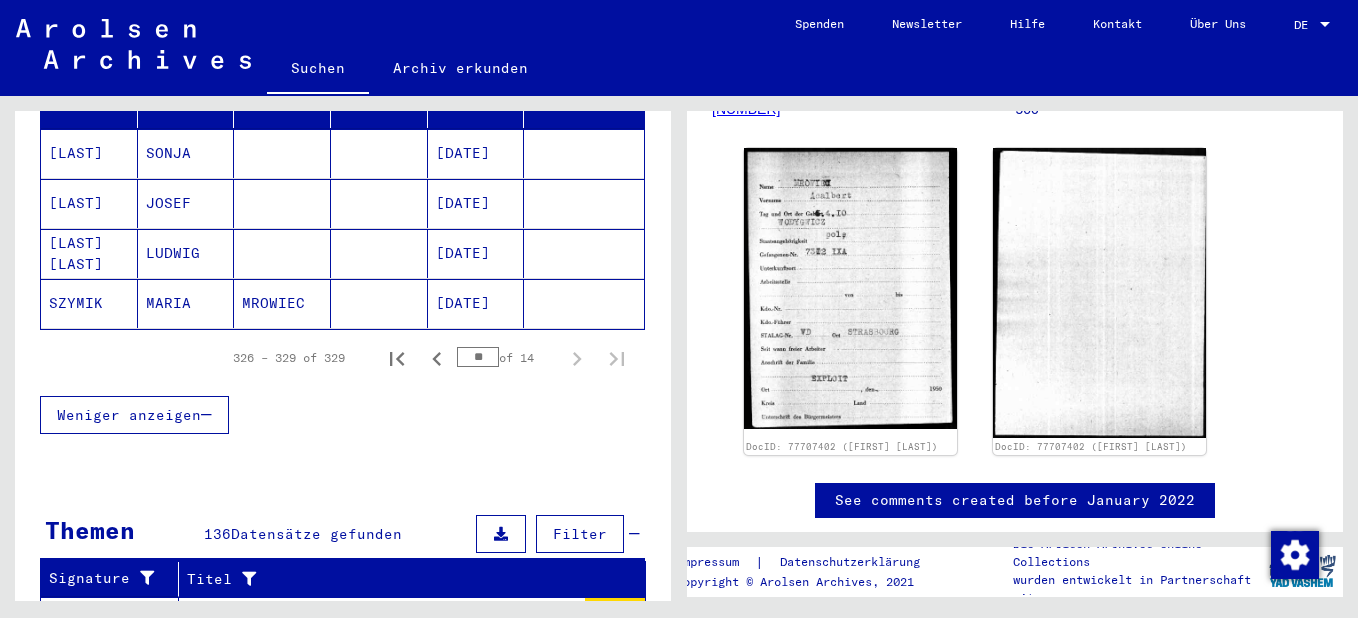 scroll, scrollTop: 813, scrollLeft: 0, axis: vertical 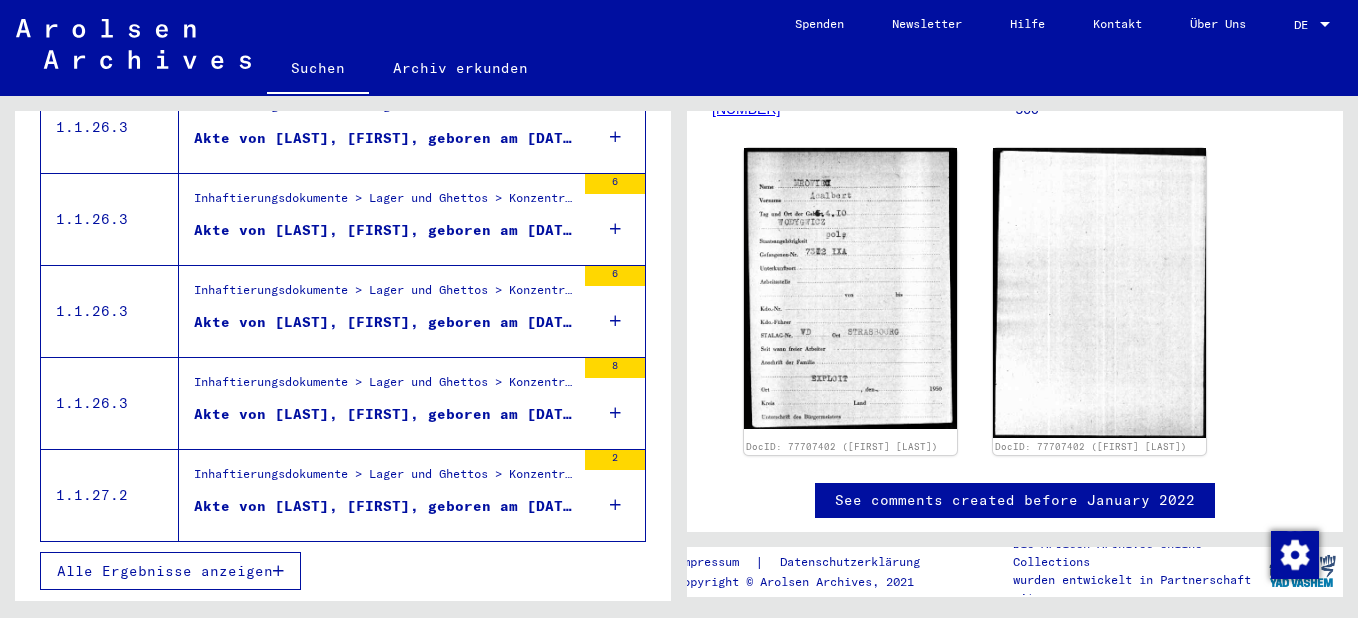 drag, startPoint x: 282, startPoint y: 496, endPoint x: -4, endPoint y: 333, distance: 329.1884 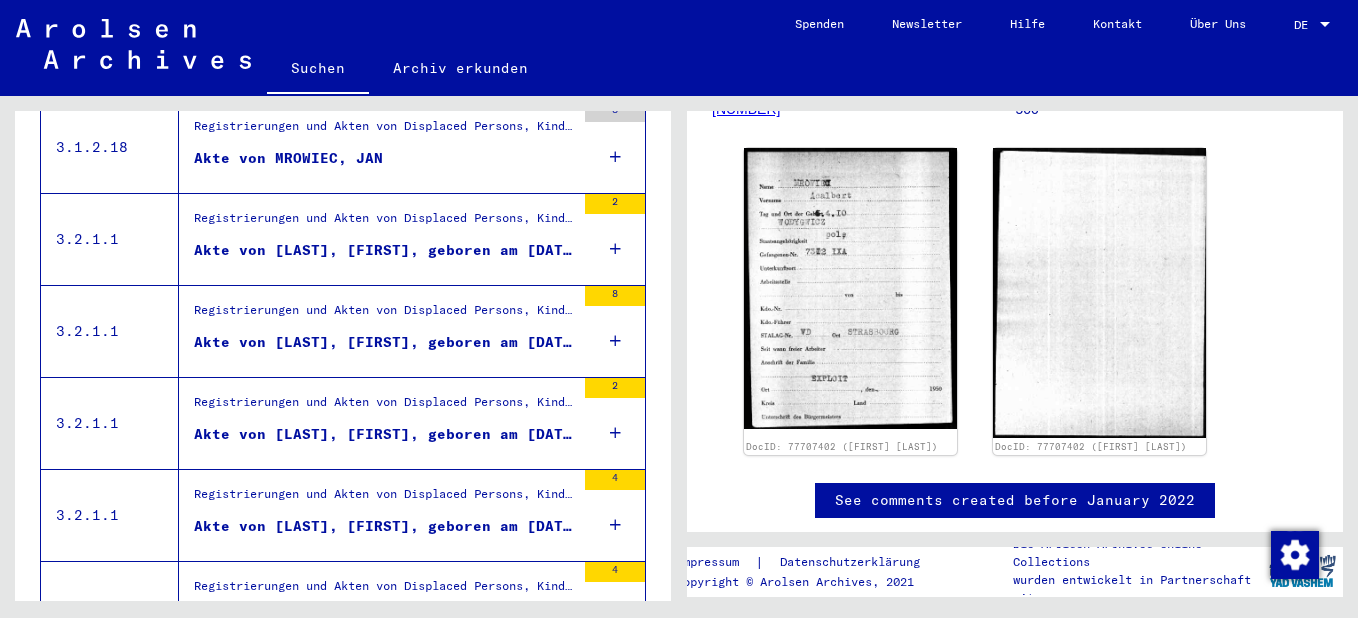 scroll, scrollTop: 1541, scrollLeft: 0, axis: vertical 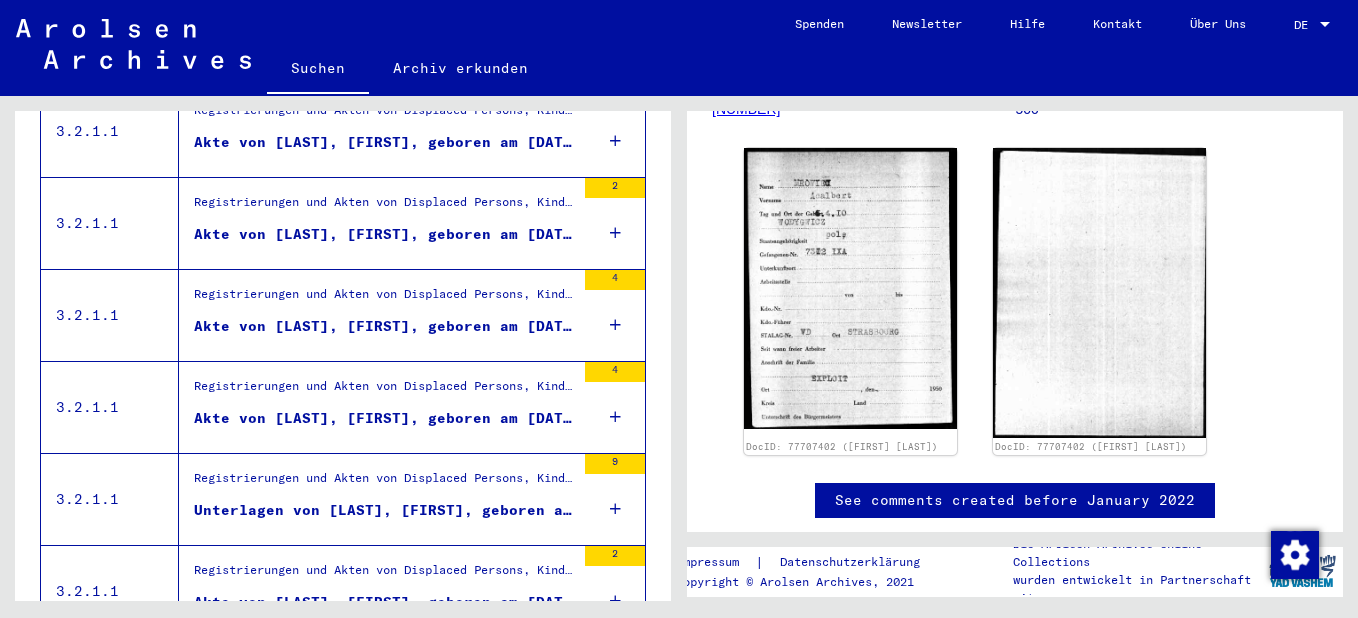 click on "Akte von [LAST], [FIRST], geboren am [DATE], geboren in [PLACE]" at bounding box center [384, 234] 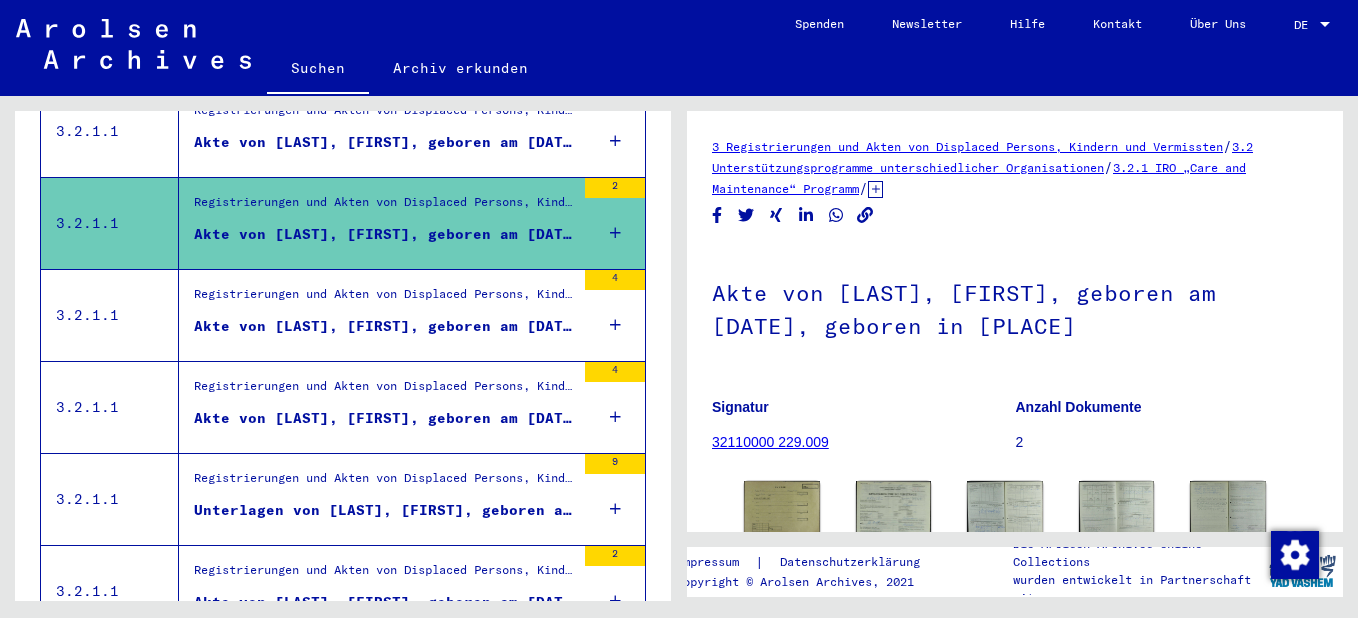 scroll, scrollTop: 300, scrollLeft: 0, axis: vertical 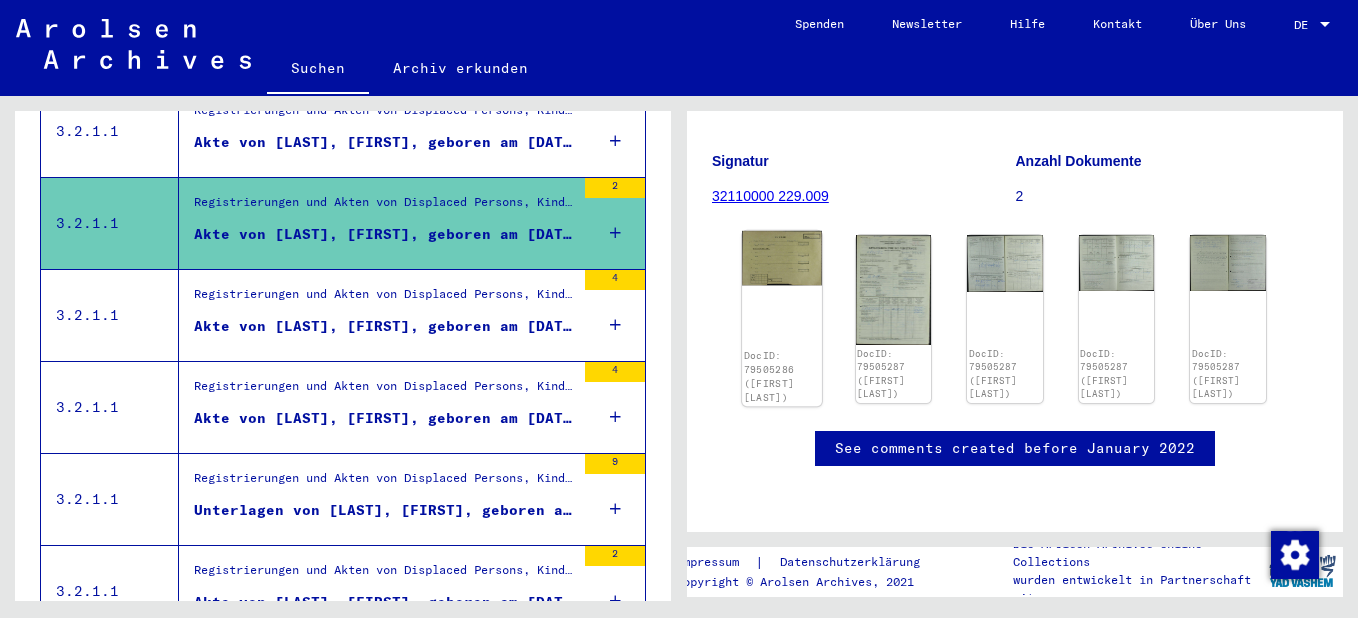 click 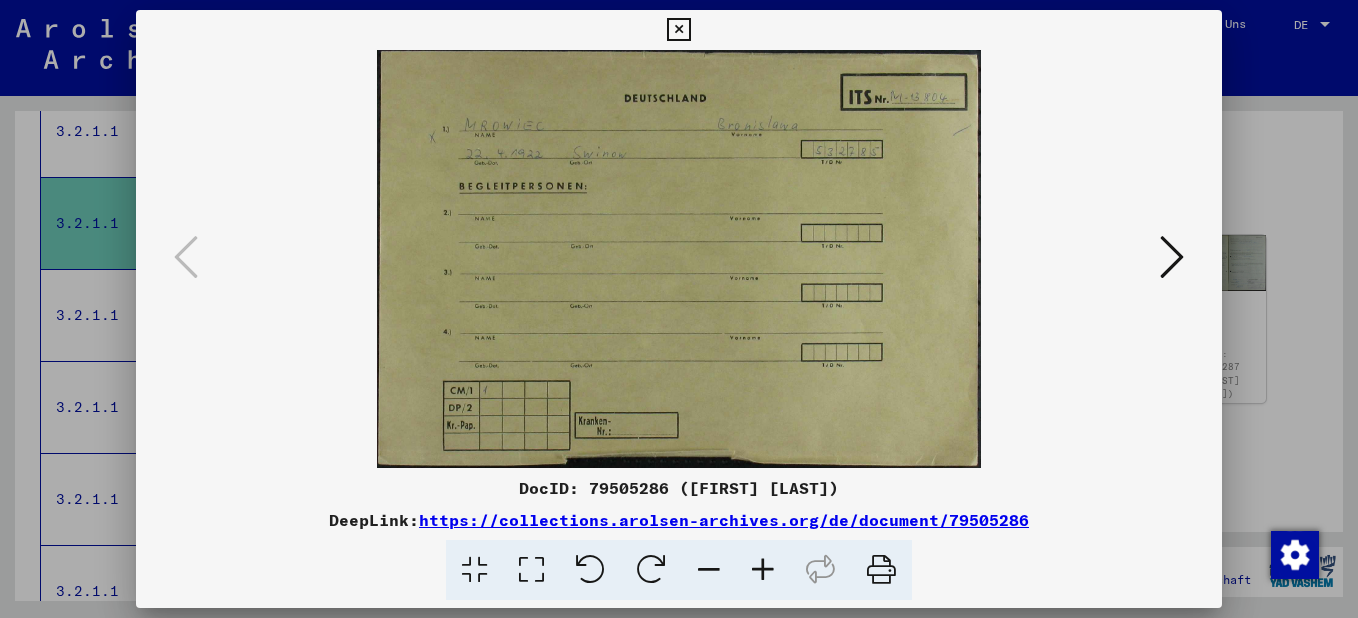 click at bounding box center (1172, 258) 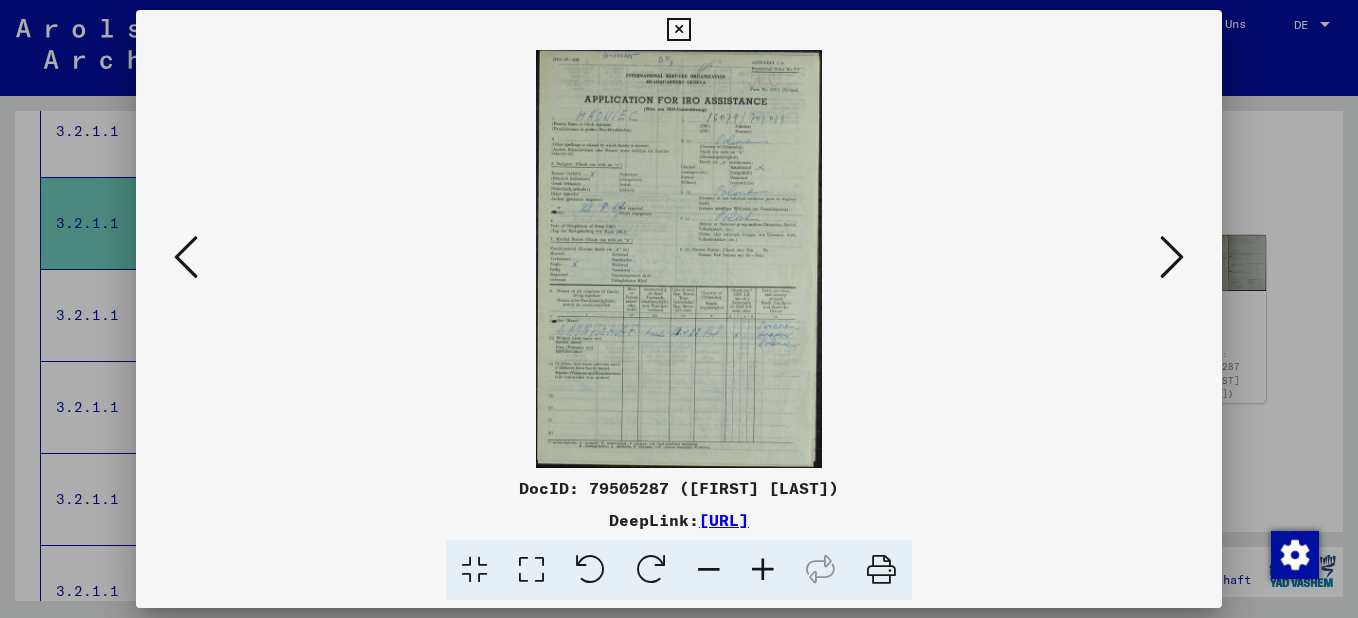 click at bounding box center (763, 570) 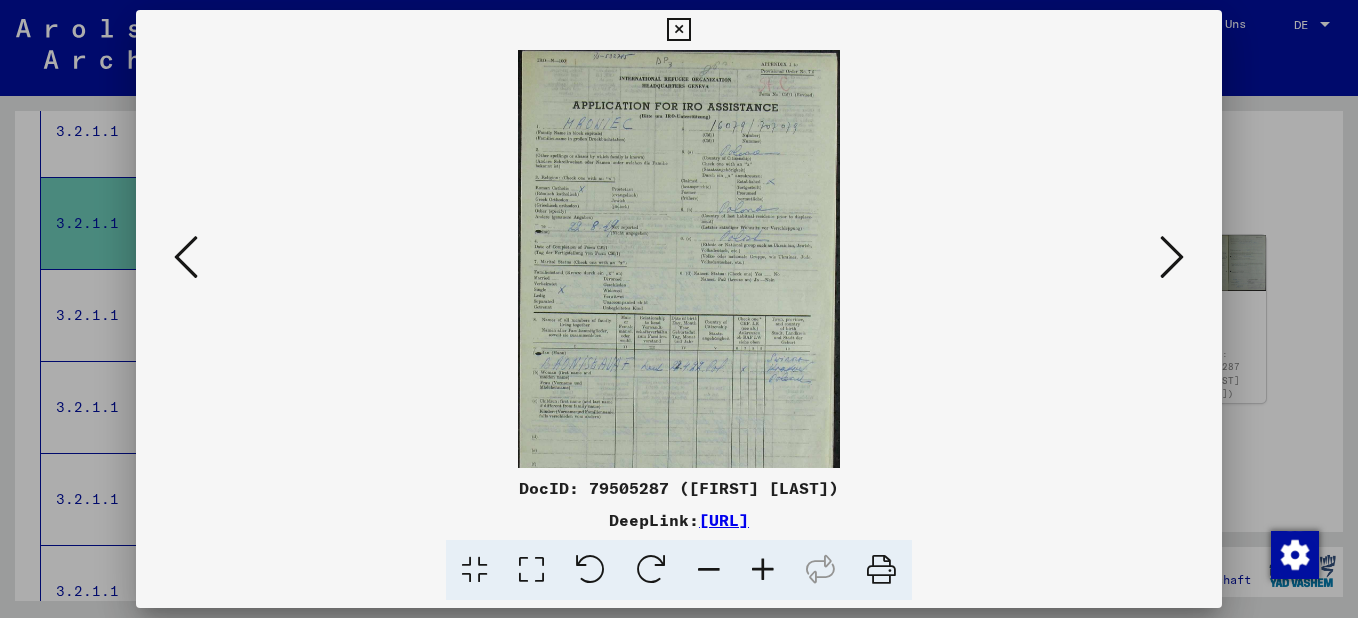 click at bounding box center (763, 570) 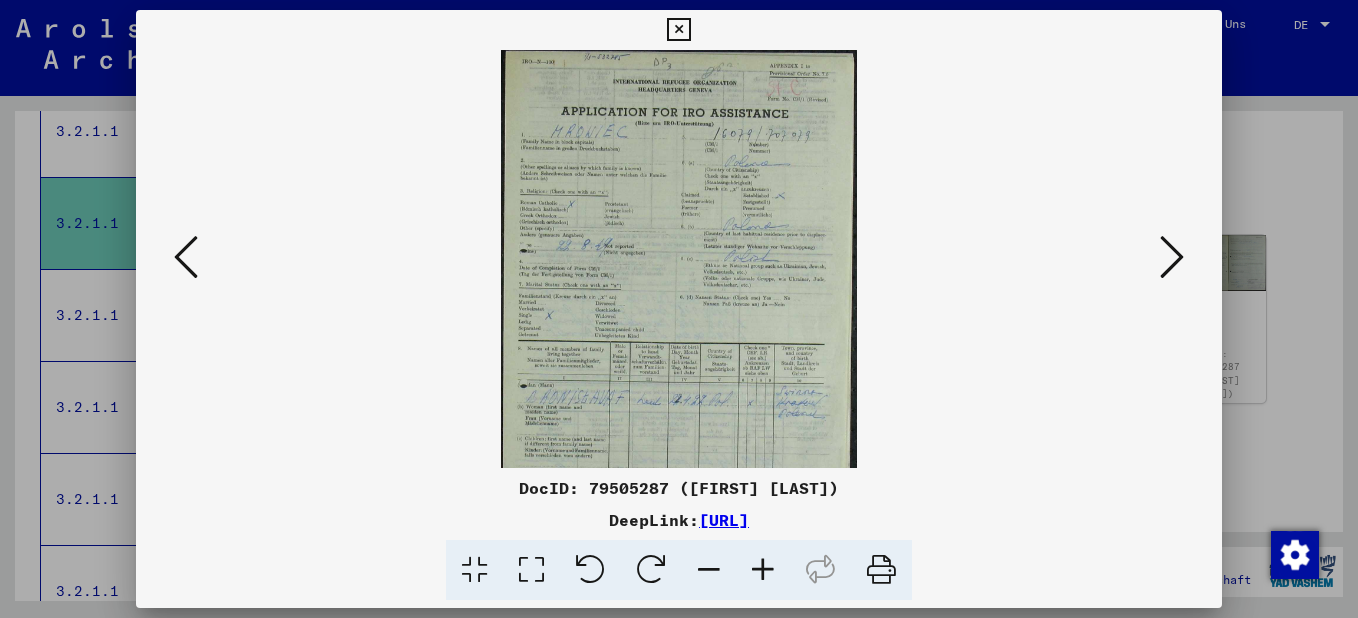 click at bounding box center (763, 570) 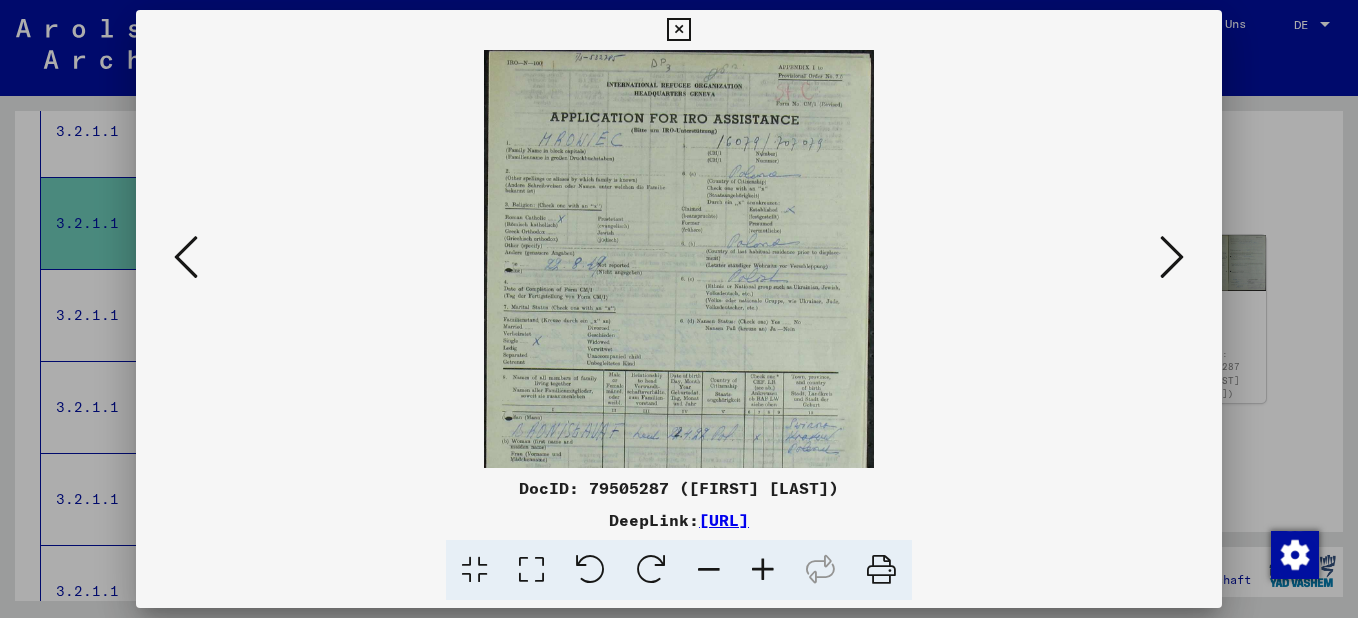 click at bounding box center [763, 570] 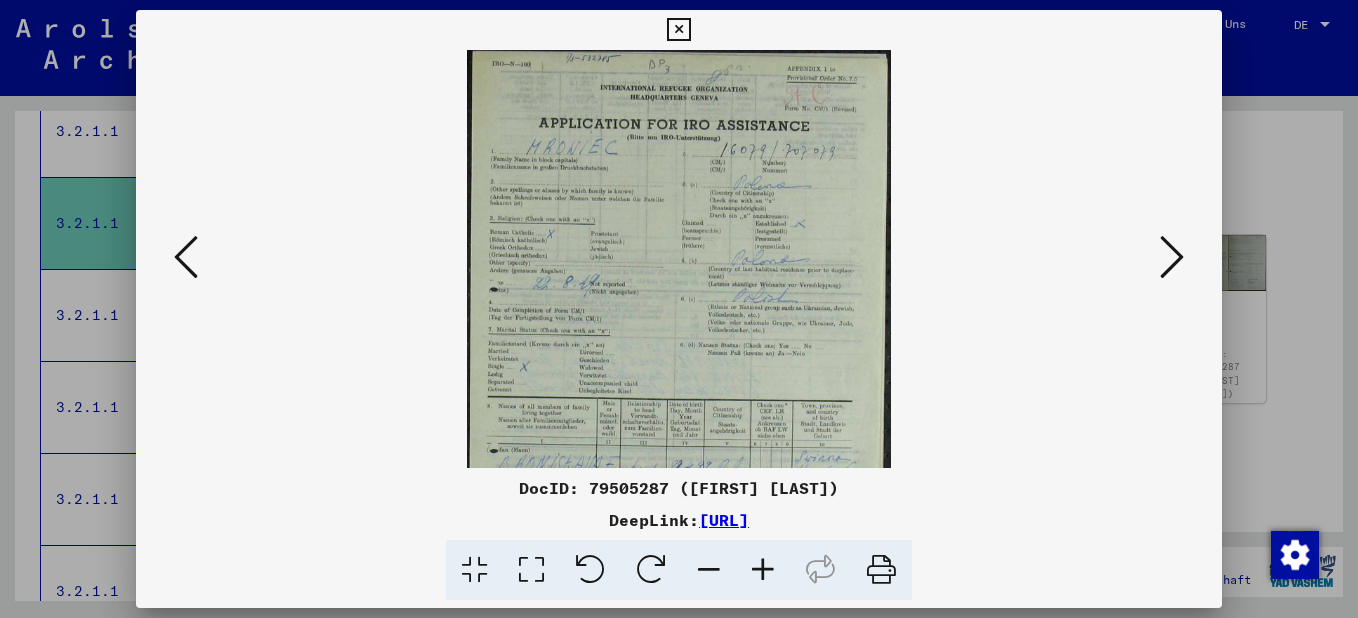 click at bounding box center (763, 570) 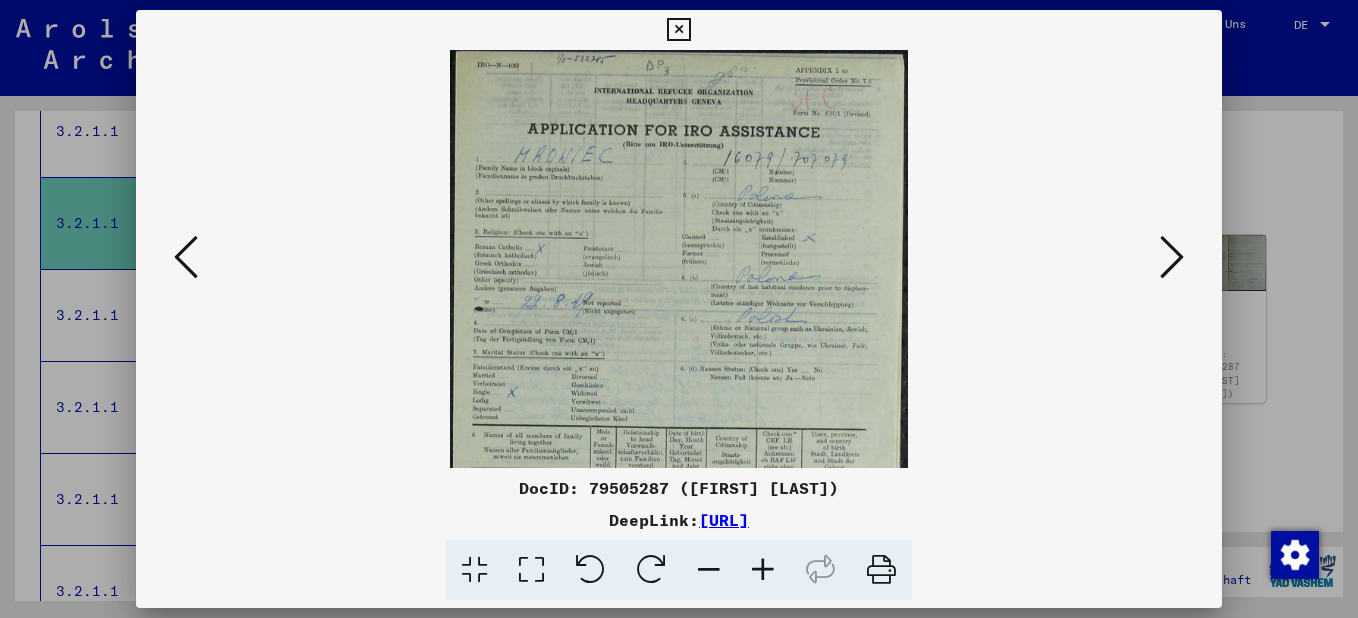 click at bounding box center (763, 570) 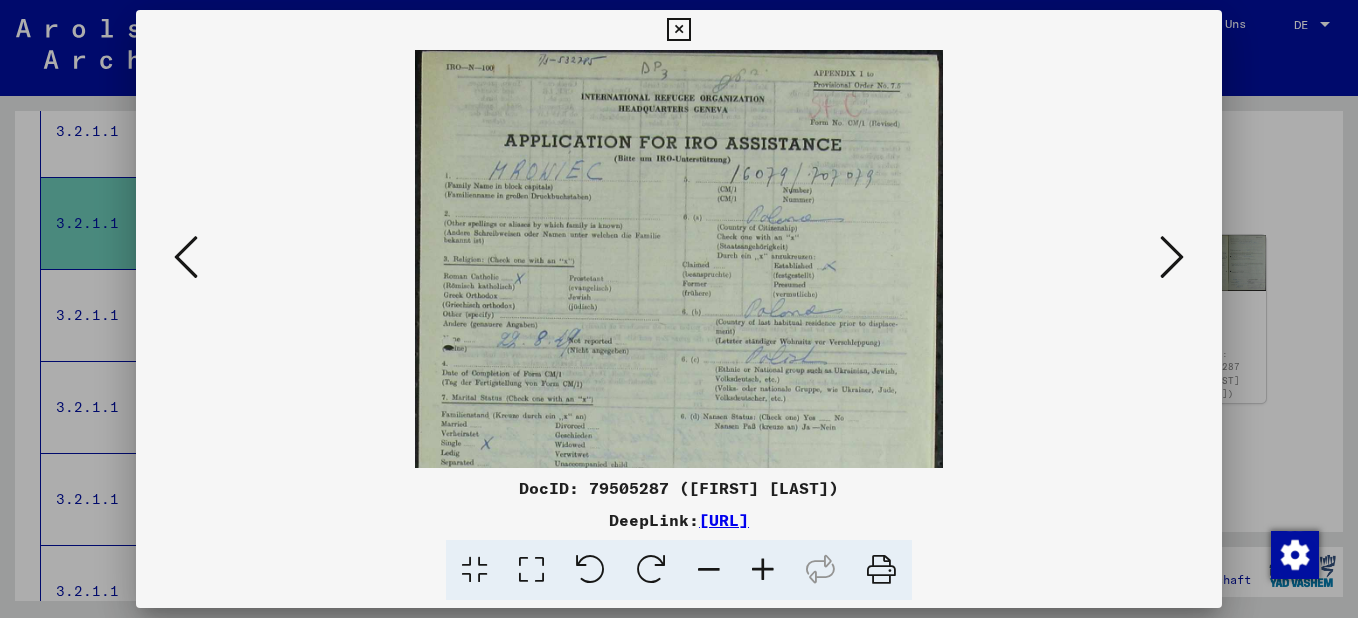 click at bounding box center (763, 570) 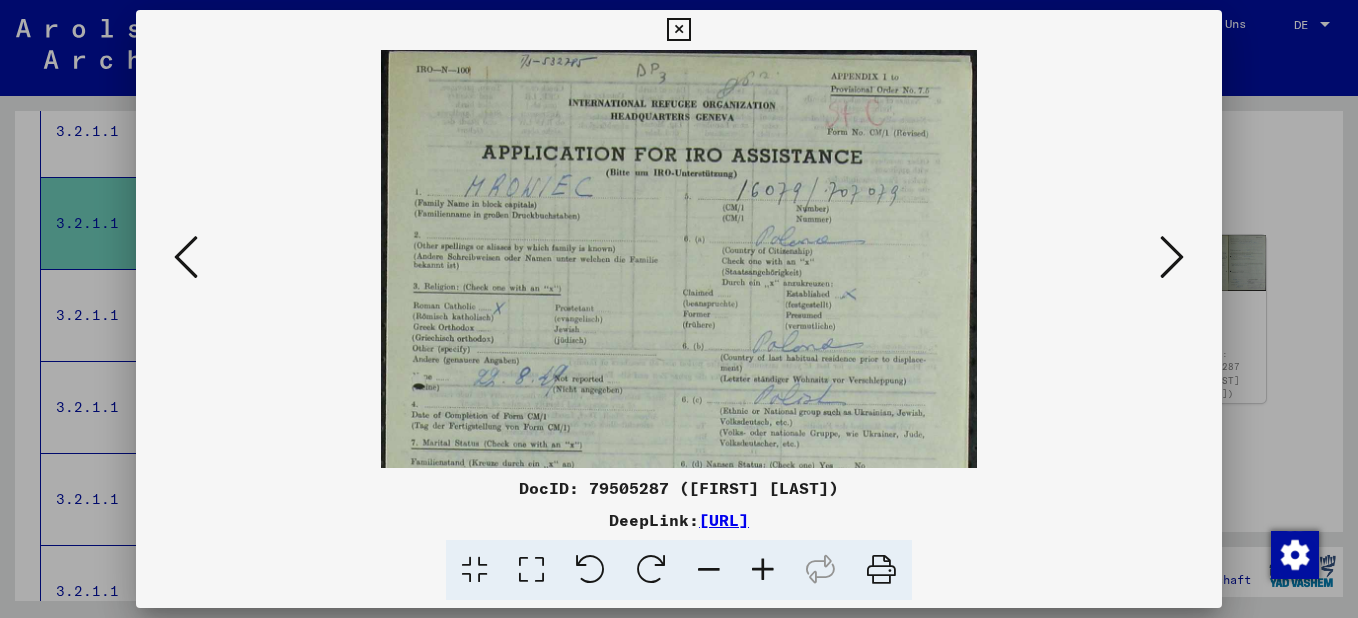 click at bounding box center (1172, 258) 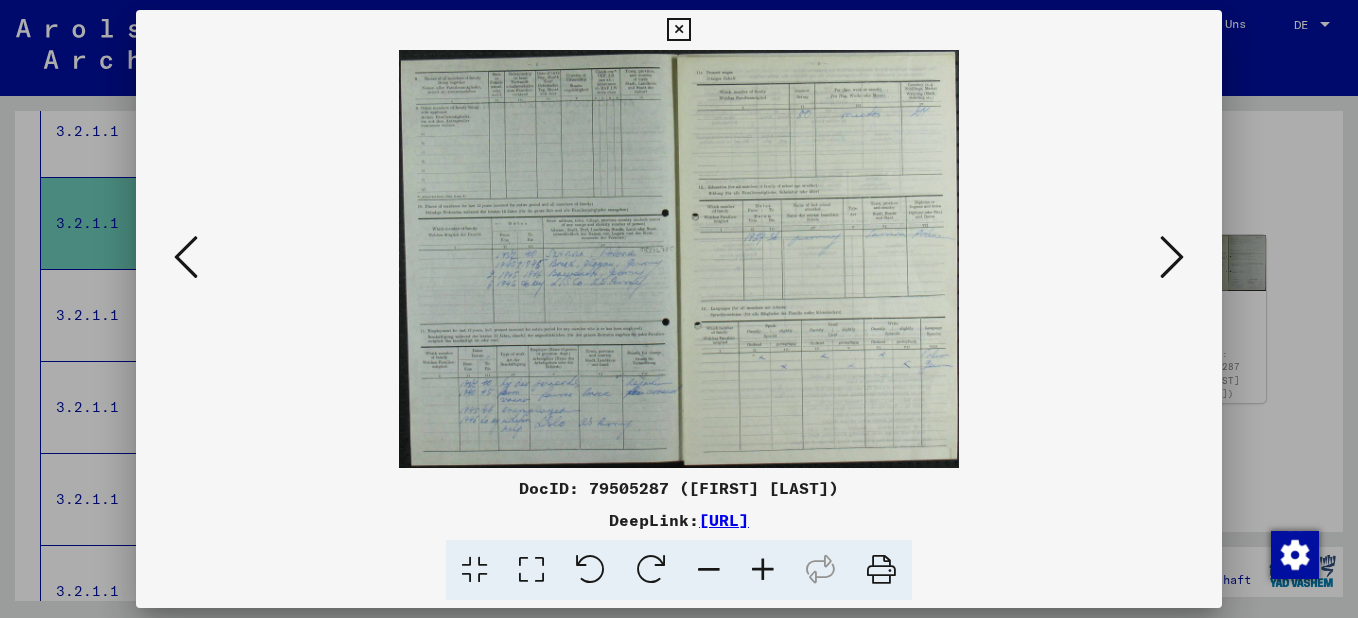 click at bounding box center (763, 570) 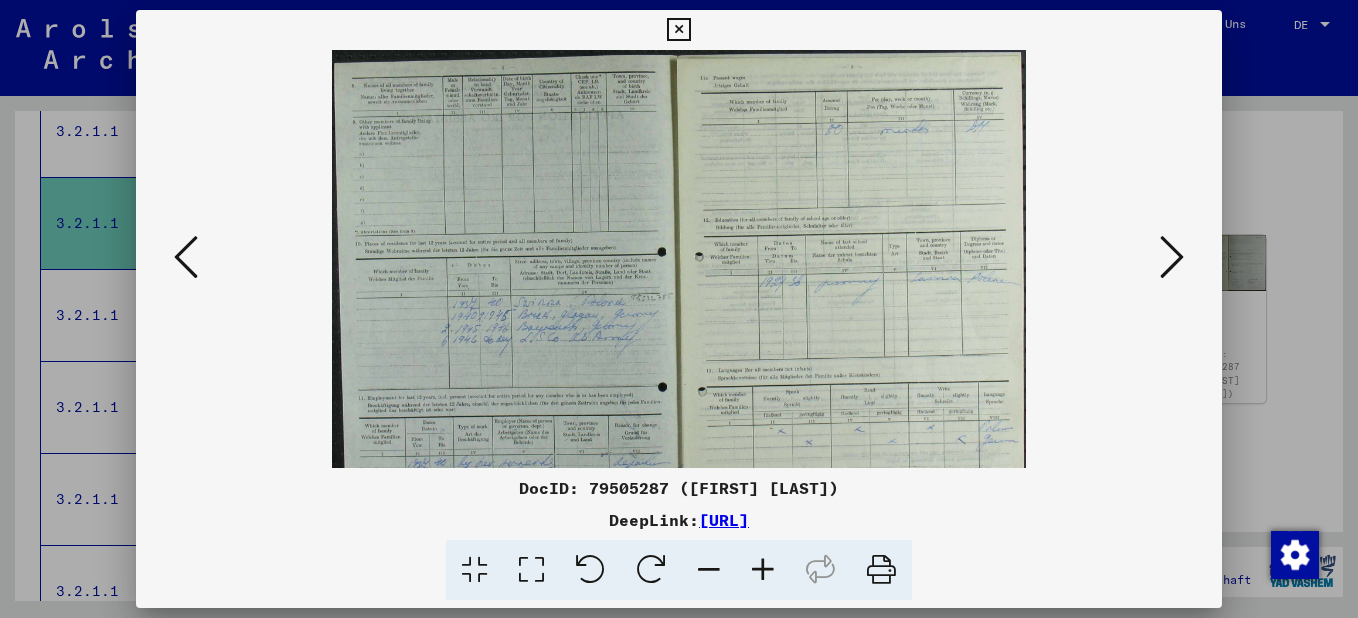 click at bounding box center (763, 570) 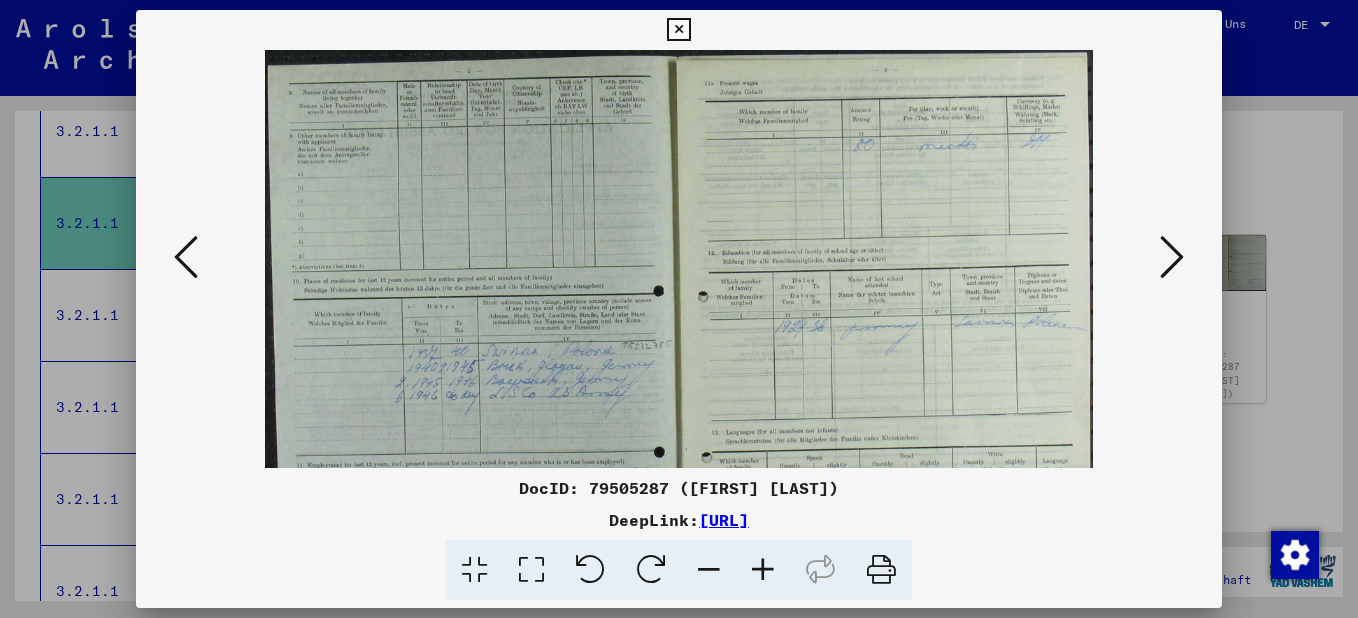 click at bounding box center [763, 570] 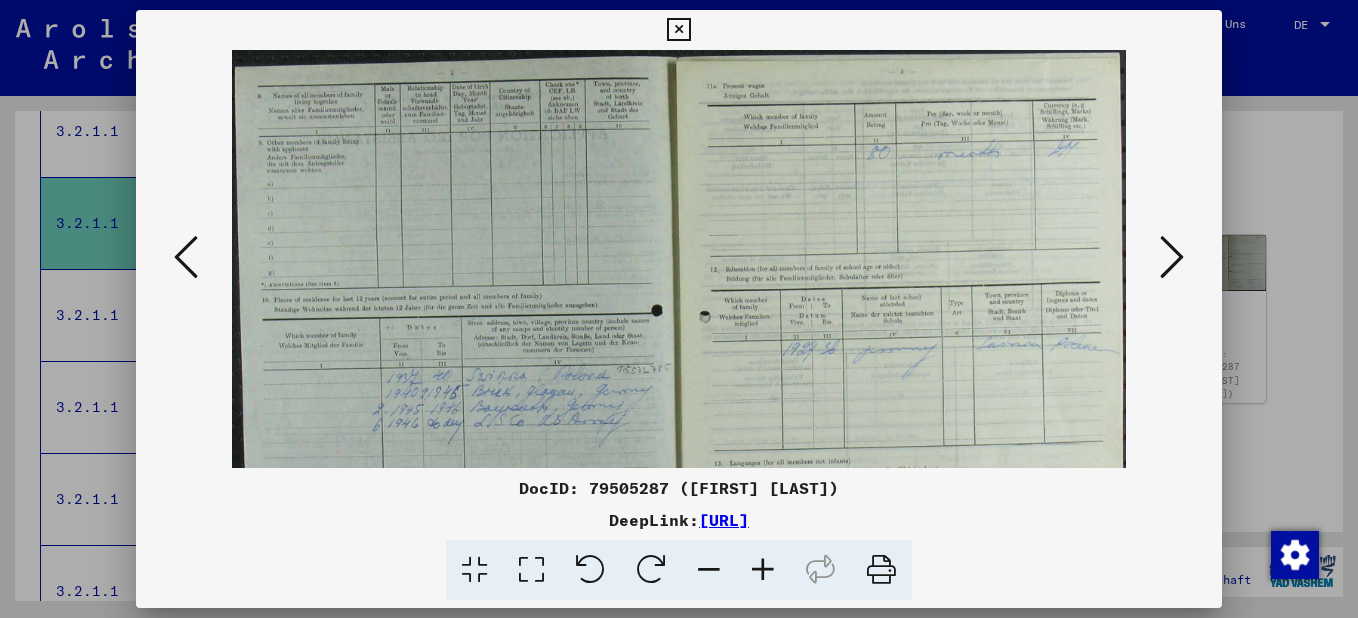 click at bounding box center [763, 570] 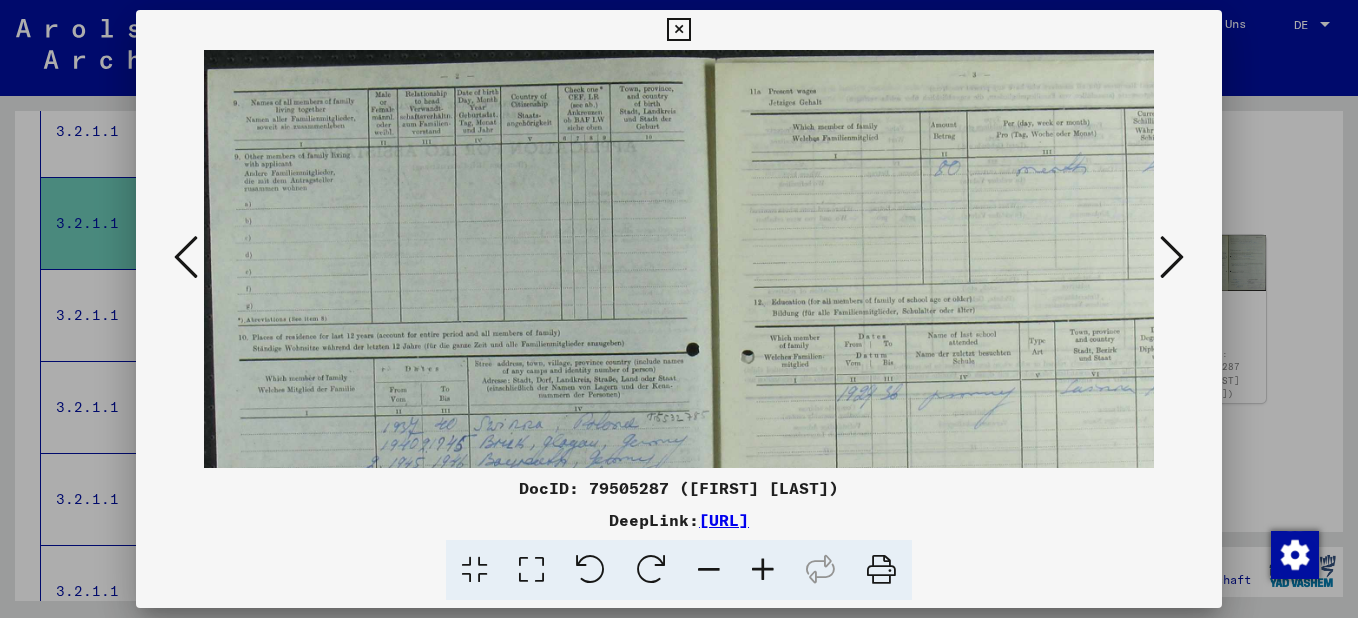 click at bounding box center (763, 570) 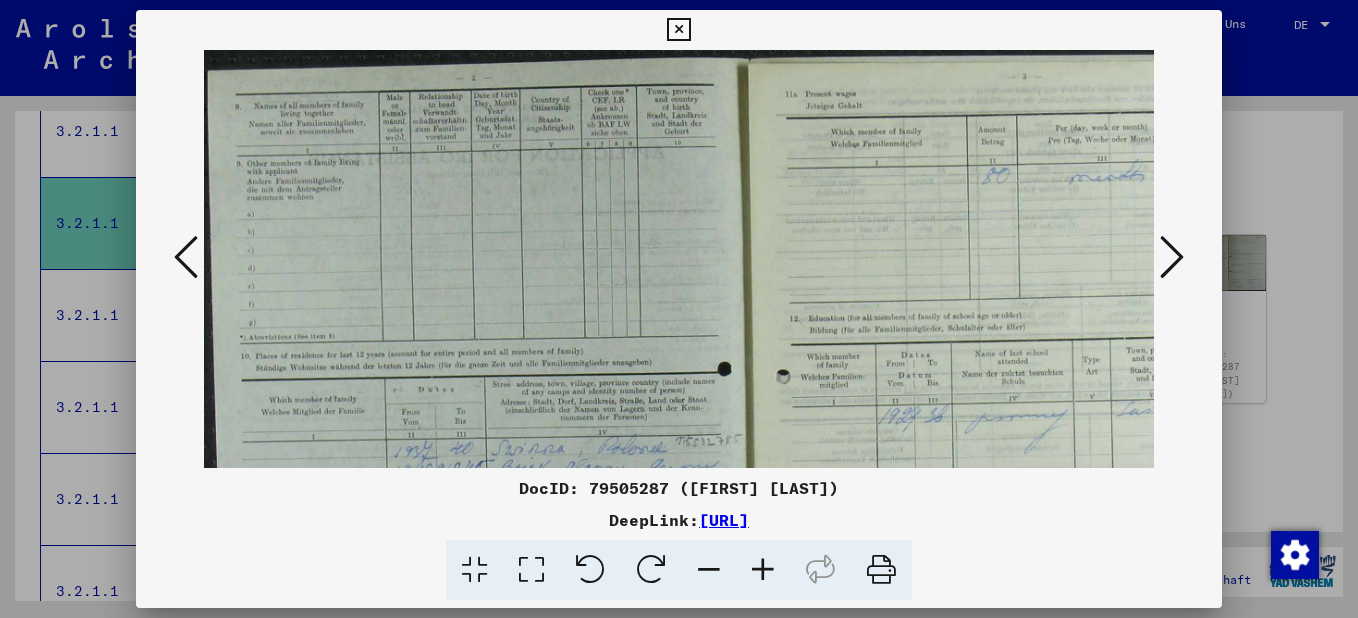 click at bounding box center (763, 570) 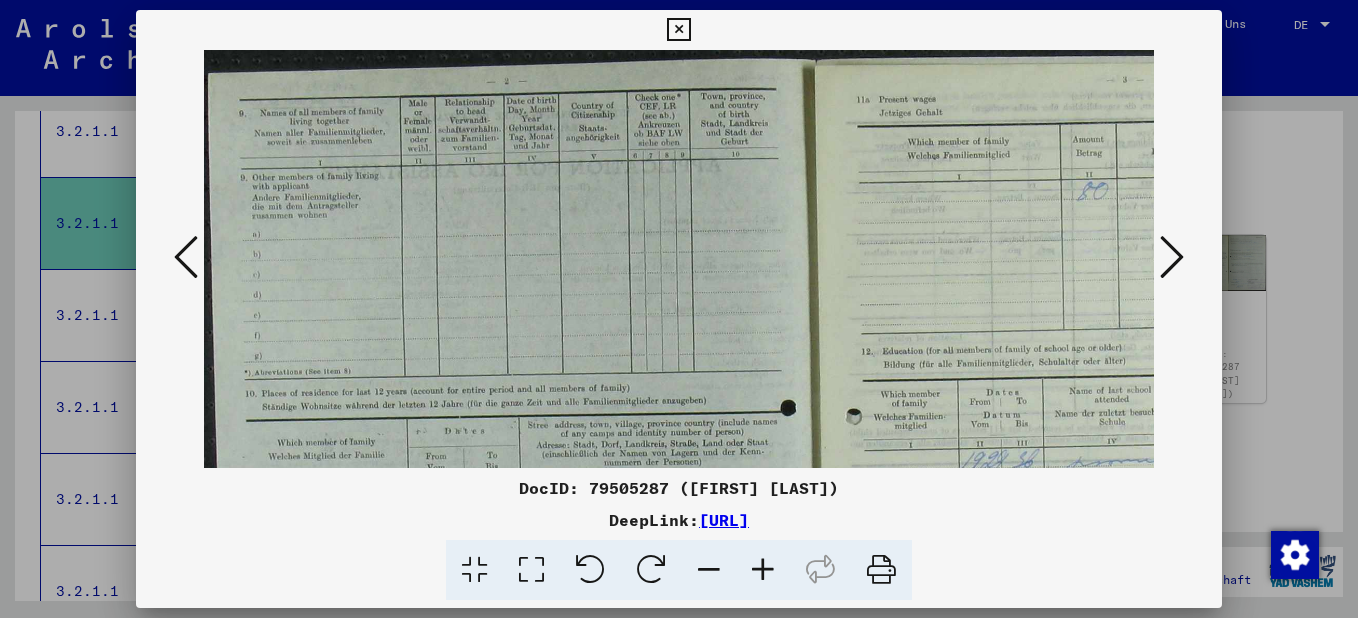 click at bounding box center (763, 570) 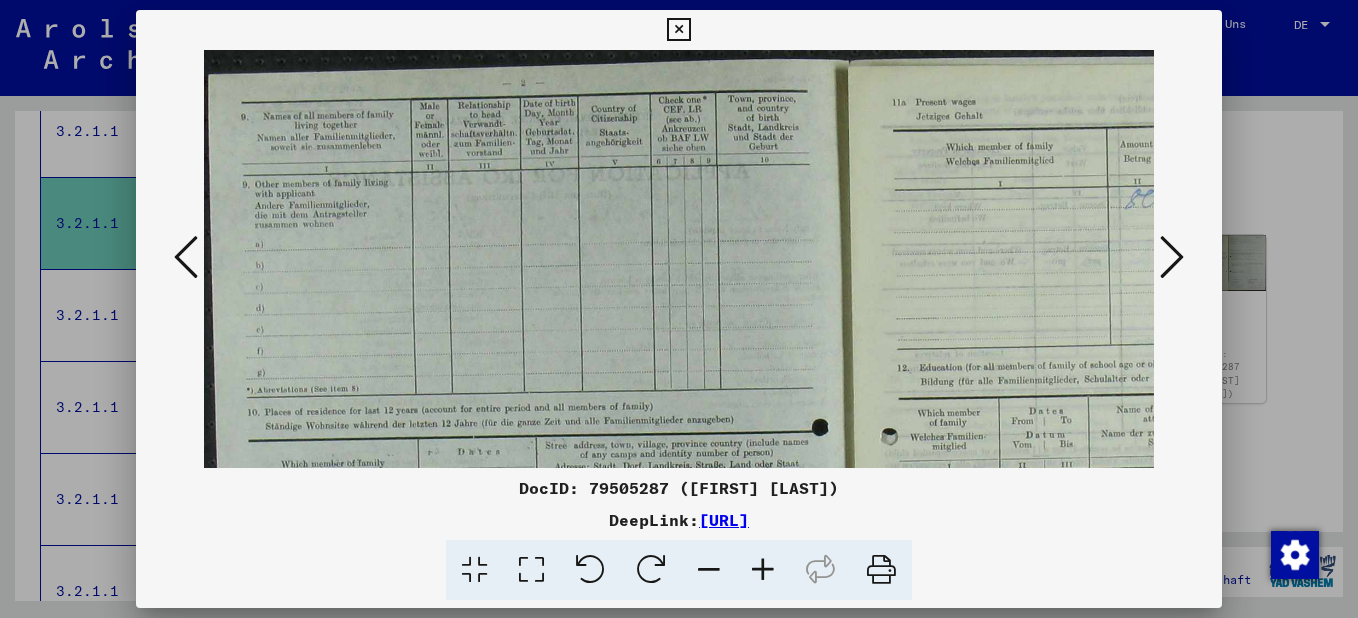 click at bounding box center (763, 570) 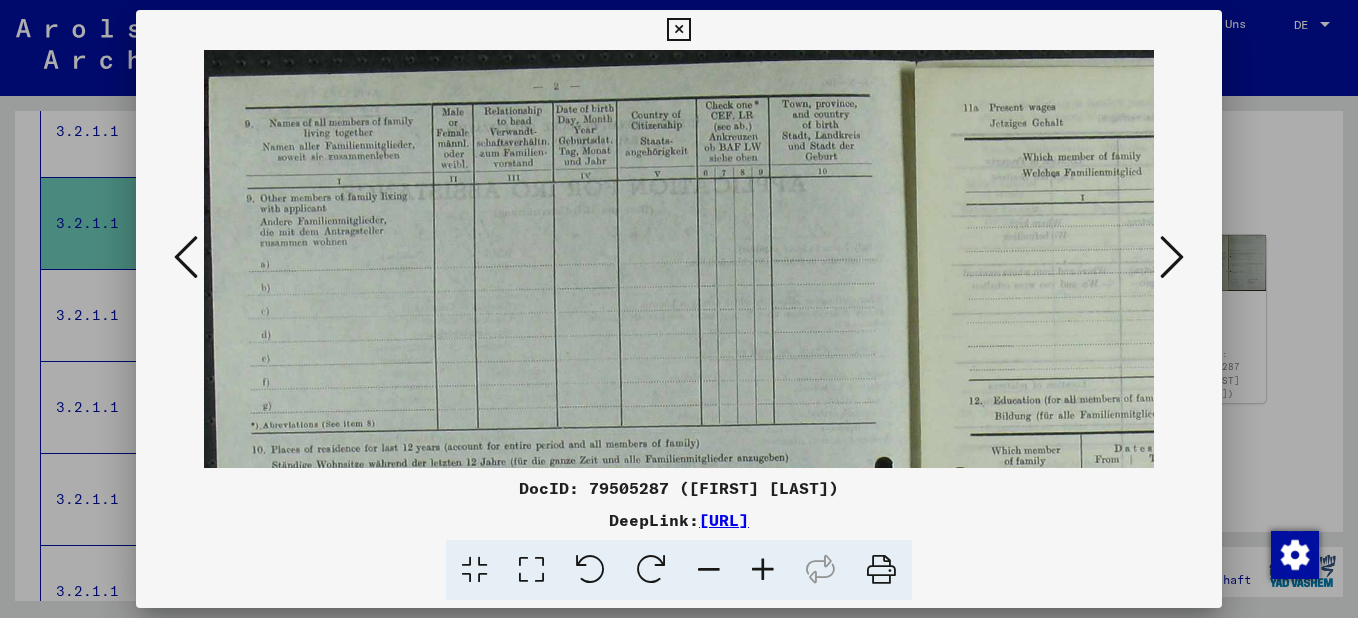 click at bounding box center [763, 570] 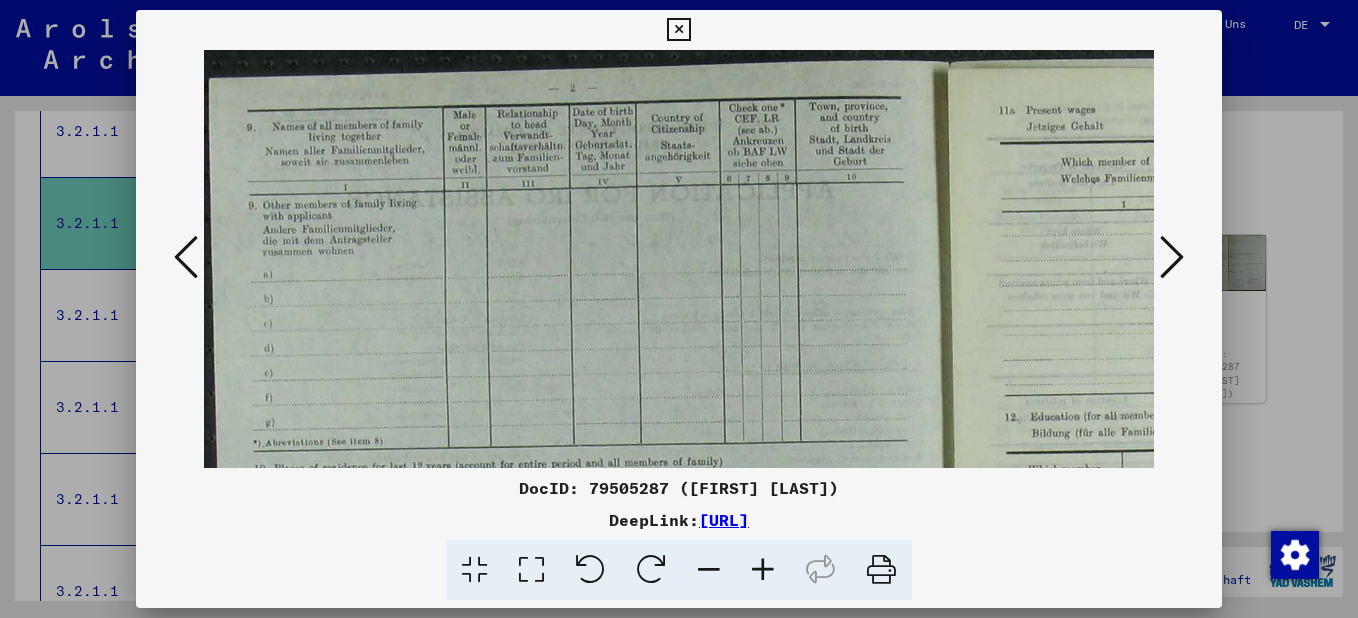 click at bounding box center [763, 570] 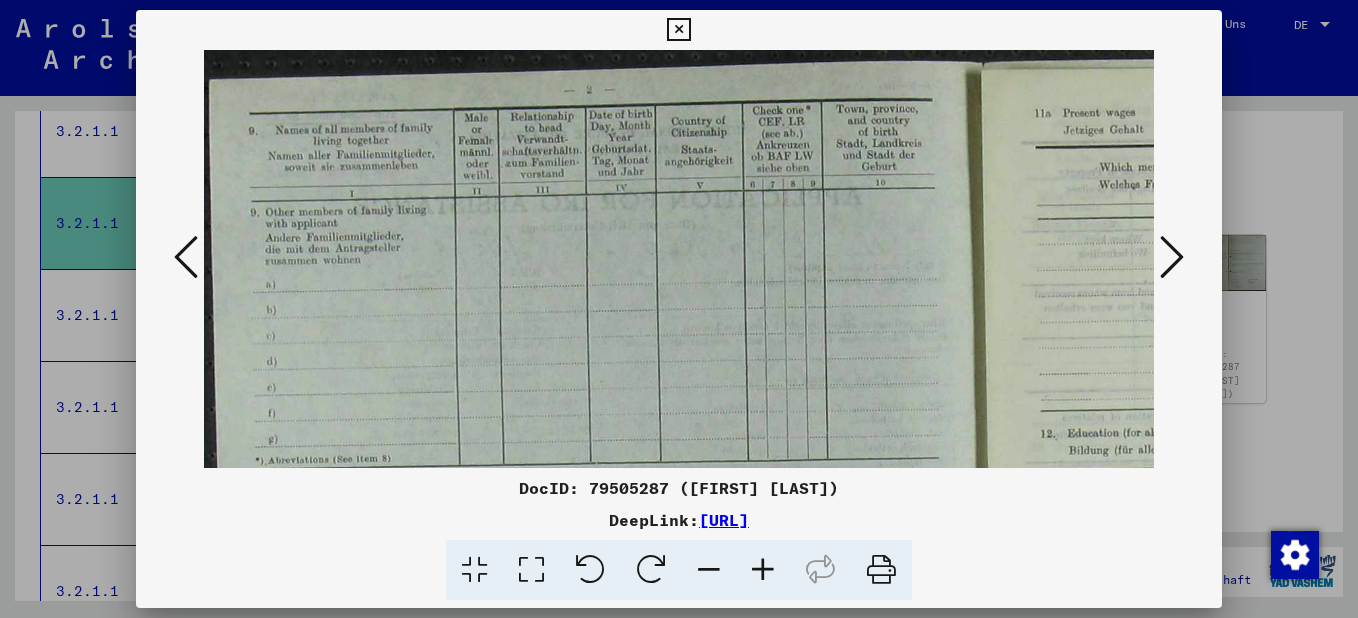 click at bounding box center [986, 634] 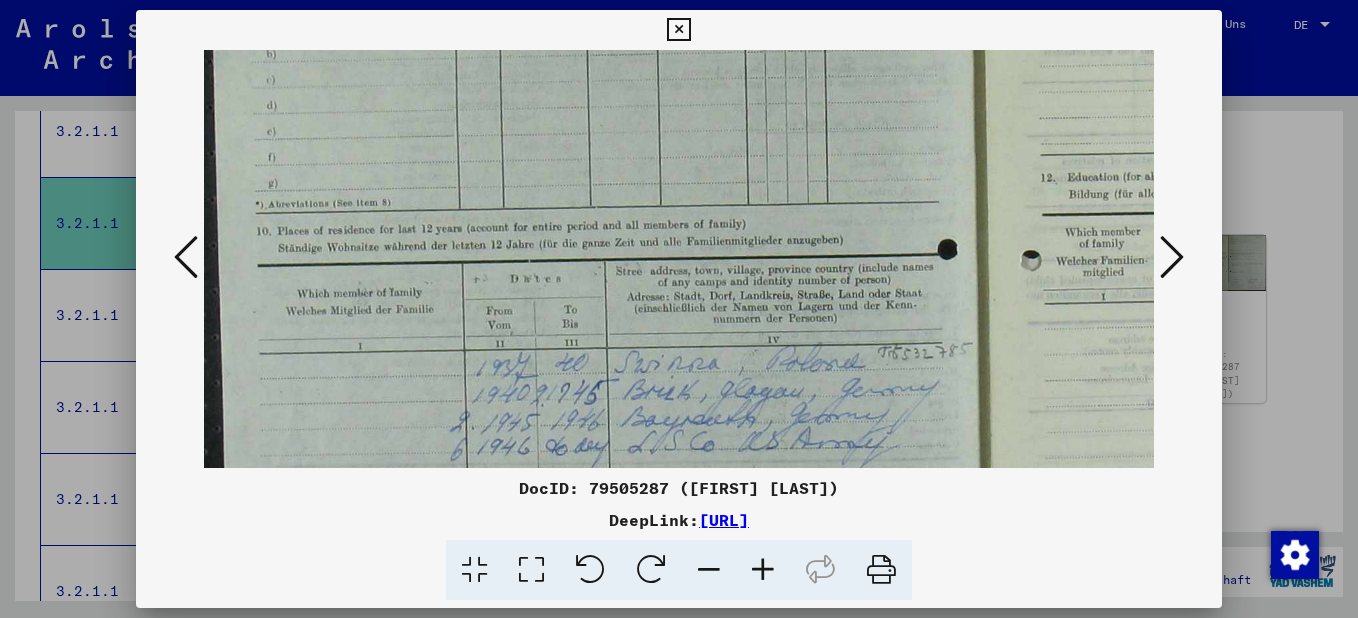 click at bounding box center [986, 378] 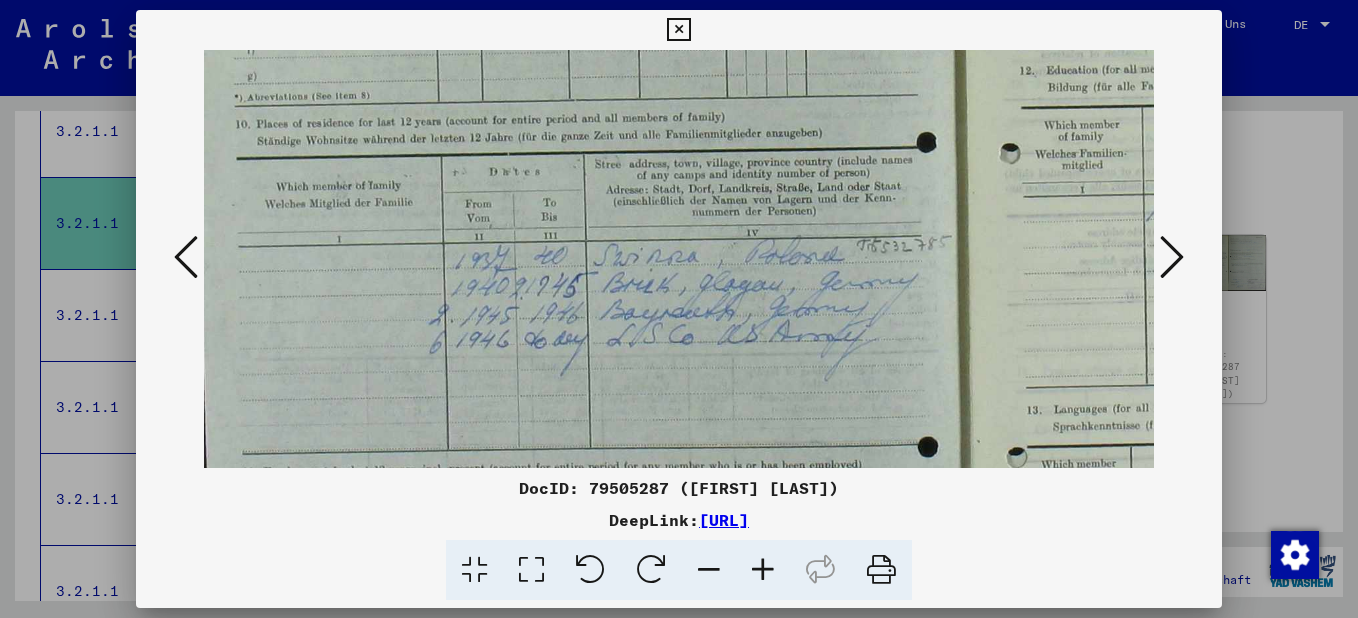 drag, startPoint x: 762, startPoint y: 384, endPoint x: 747, endPoint y: 223, distance: 161.69725 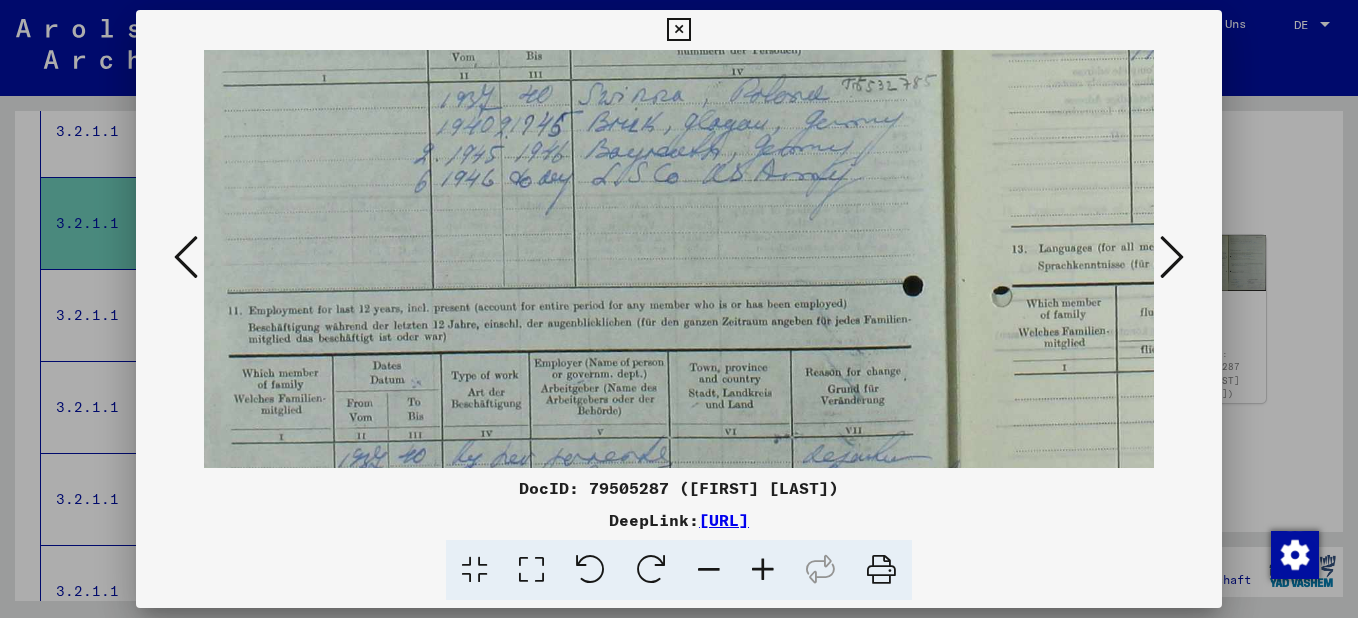 drag, startPoint x: 753, startPoint y: 376, endPoint x: 757, endPoint y: 243, distance: 133.06013 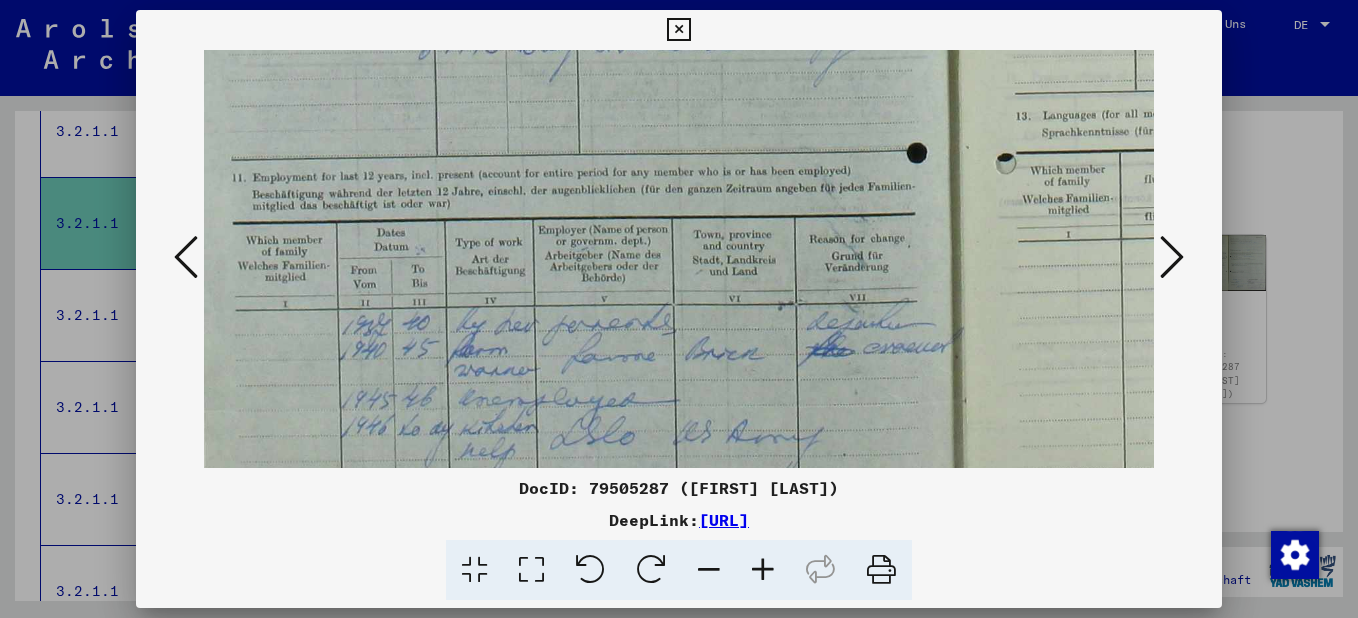 drag, startPoint x: 756, startPoint y: 354, endPoint x: 766, endPoint y: 248, distance: 106.47065 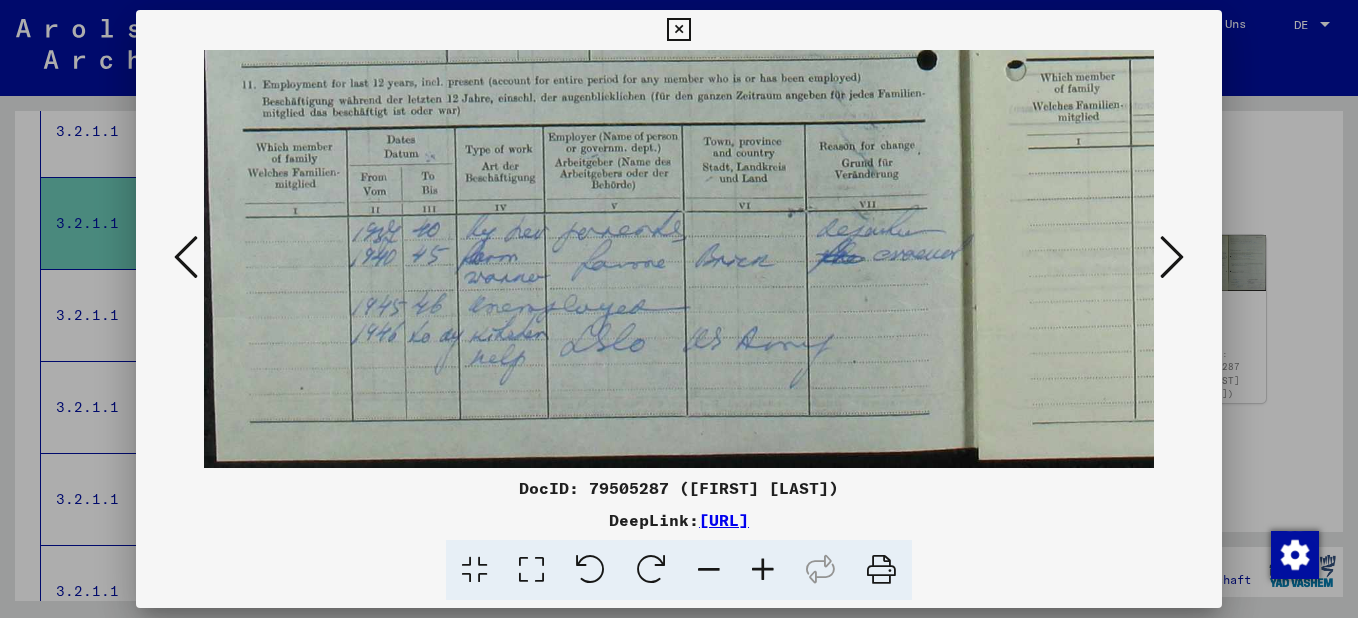 click at bounding box center [964, -116] 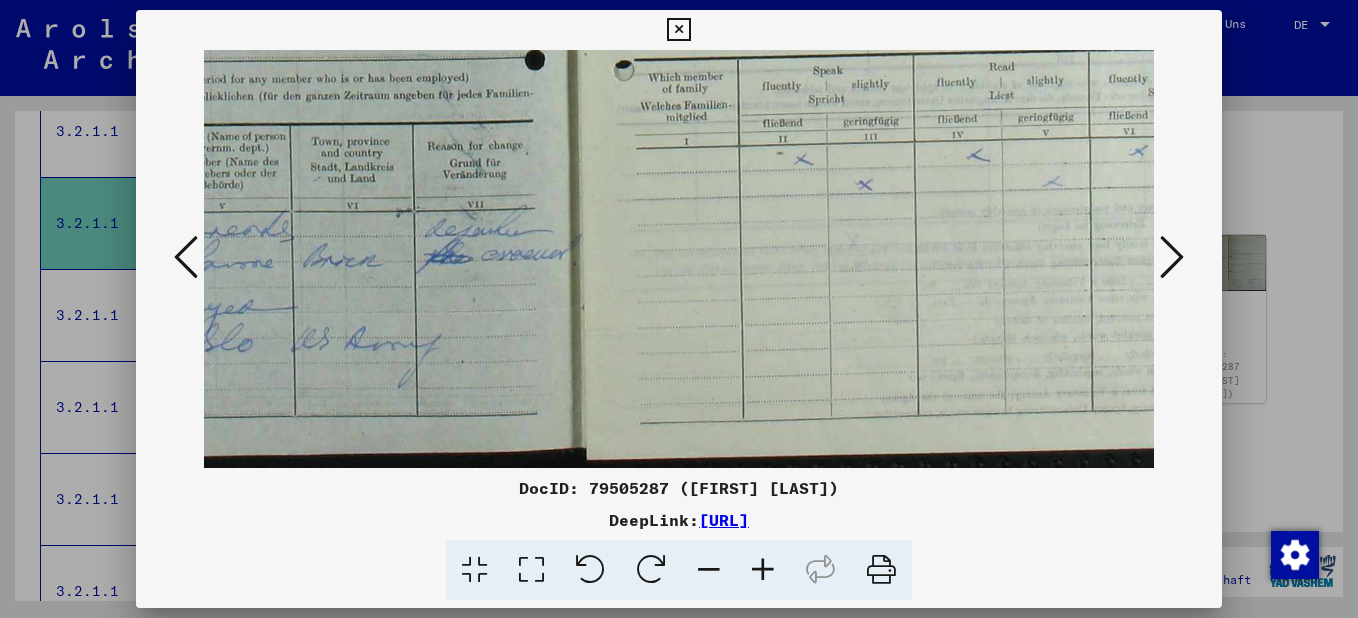 click at bounding box center [572, -116] 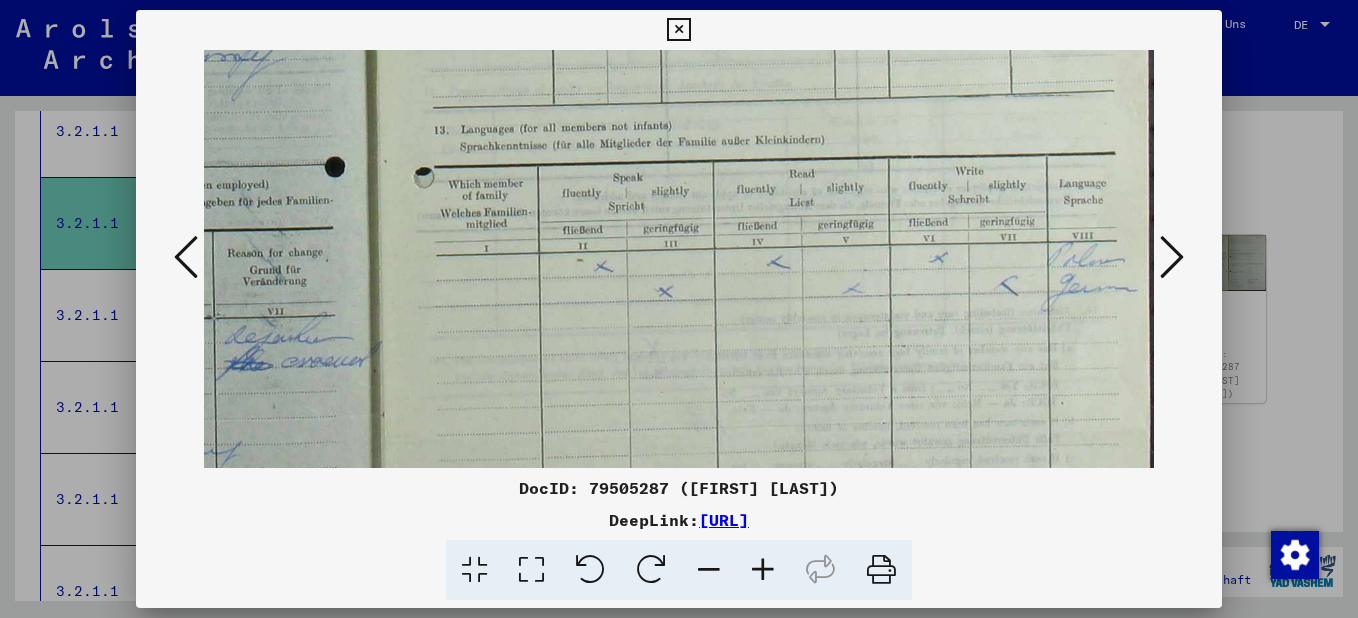 click at bounding box center [372, -9] 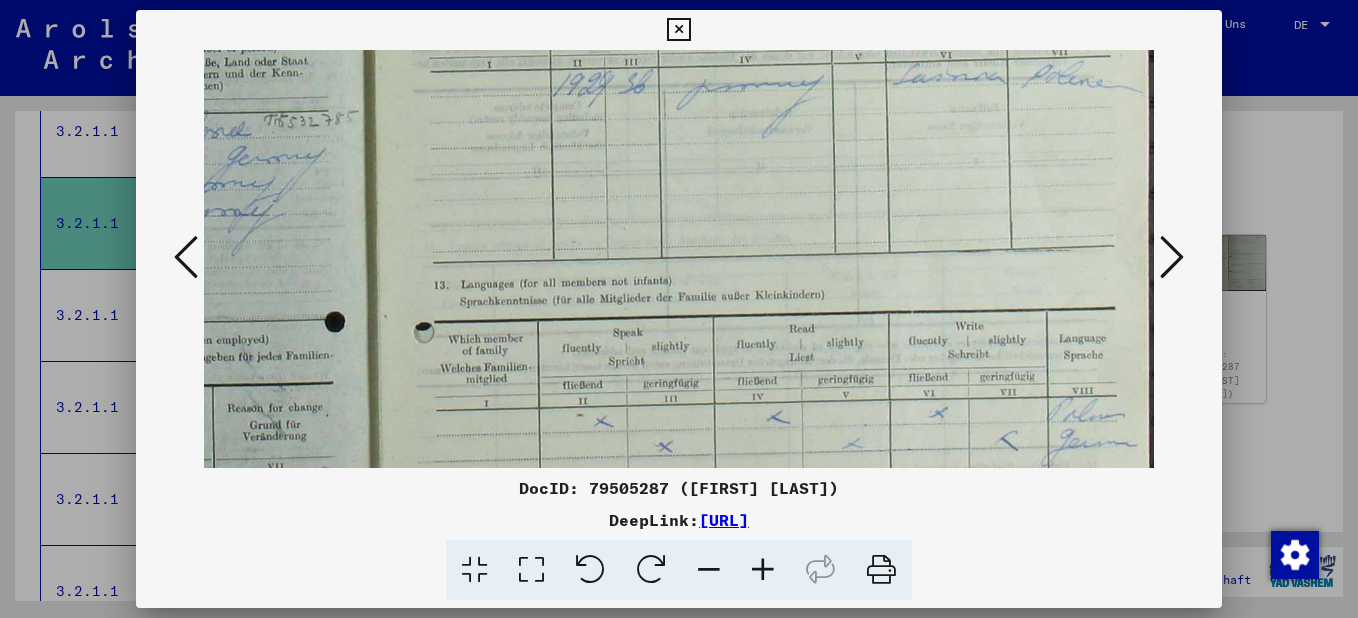 click on "DocID: [NUMBER] ([FIRST] [LAST])  DeepLink:  [URL]" at bounding box center (679, 305) 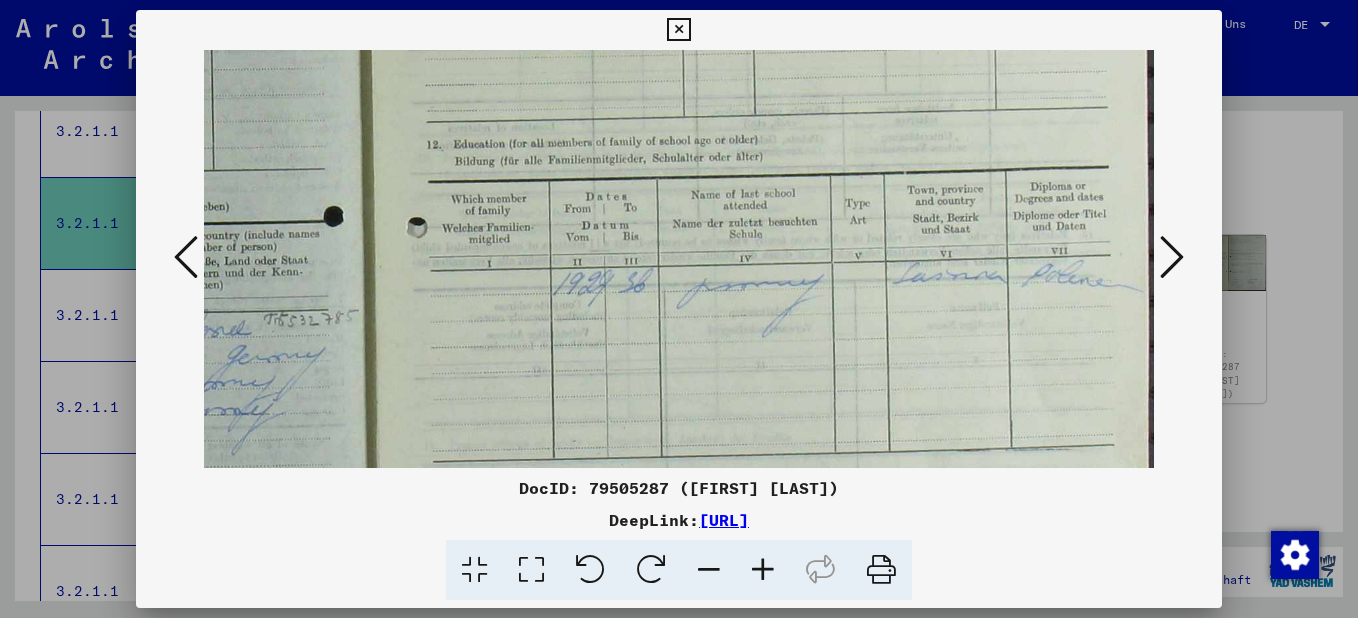 click at bounding box center [372, 345] 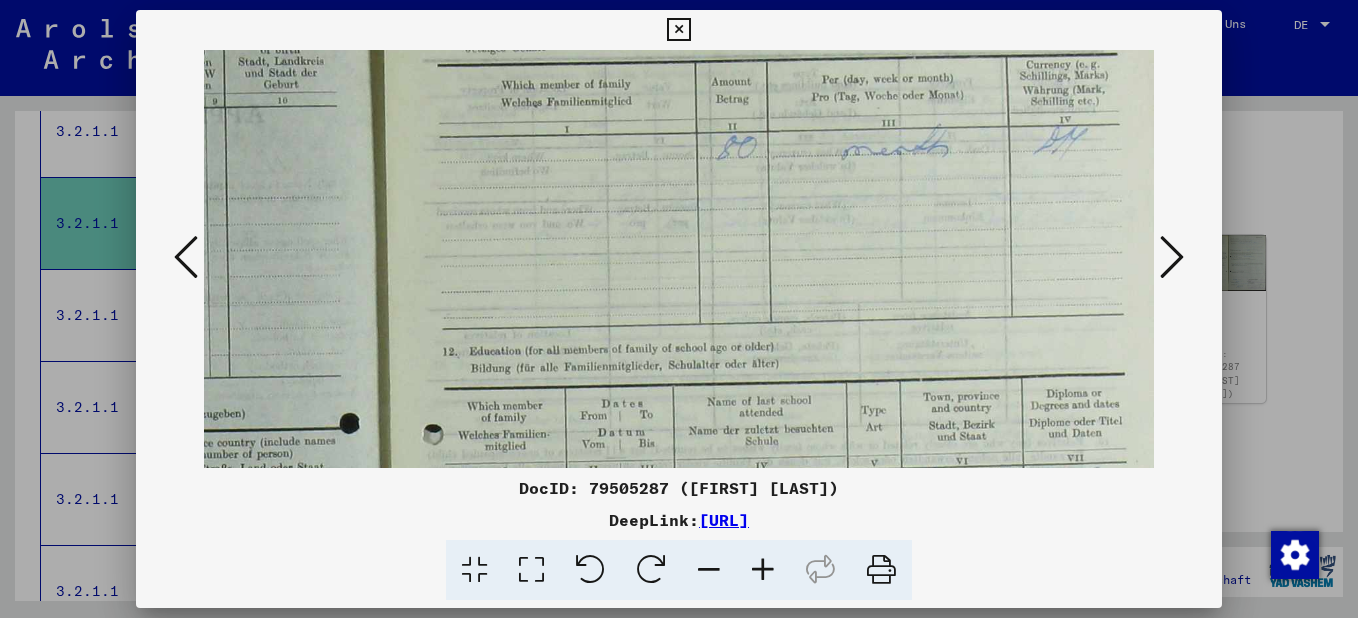 click at bounding box center [388, 552] 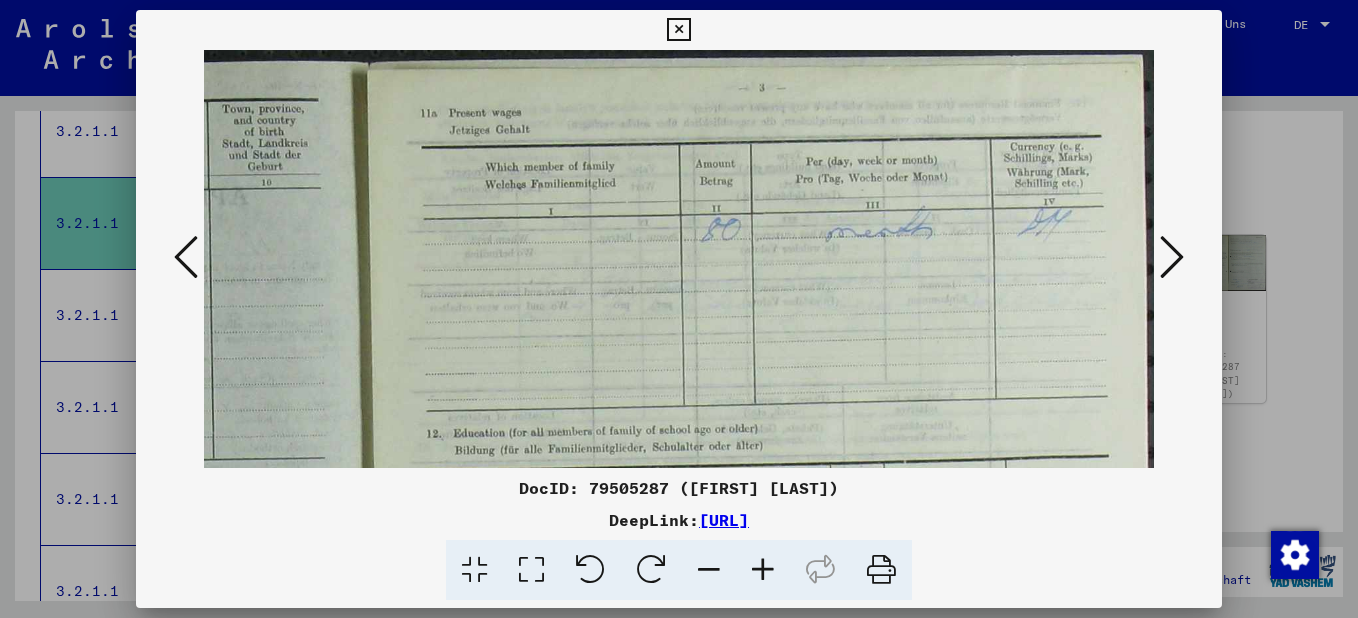 click at bounding box center [679, 309] 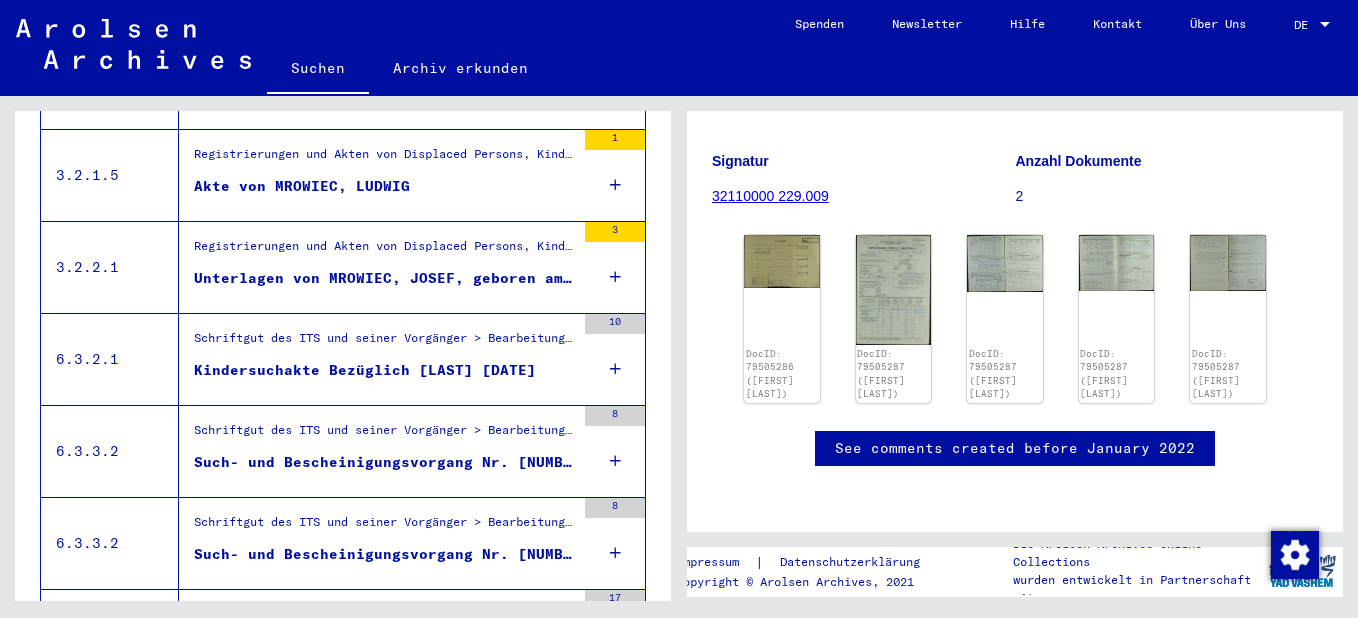 scroll, scrollTop: 2241, scrollLeft: 0, axis: vertical 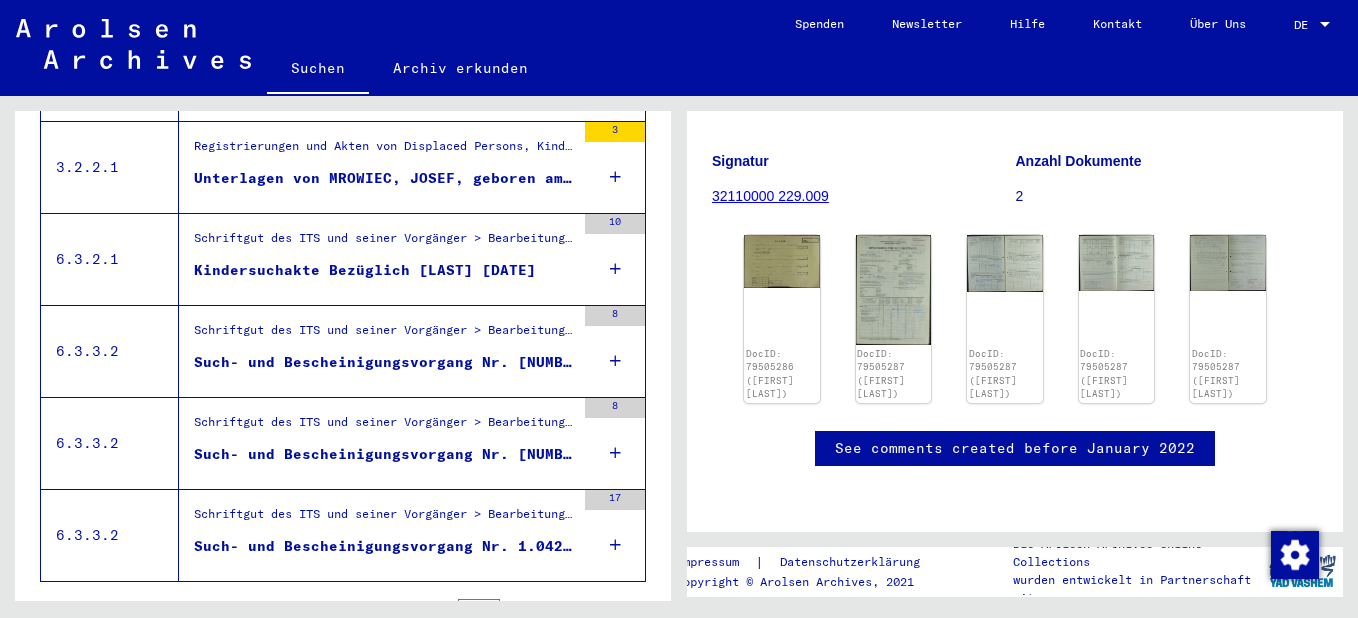 click on "Schriftgut des ITS und seiner Vorgänger > Bearbeitung von Anfragen > Fallbezogene Akten des ITS ab 1947 > T/D-Fallablage > Such- und Bescheinigungsvorgänge mit den (T/D-) Nummern von 1.000.000 bis 1.249.999 > Such- und Bescheinigungsvorgänge mit den (T/D-) Nummern von 1.019.000 bis 1.019.499" at bounding box center (384, 427) 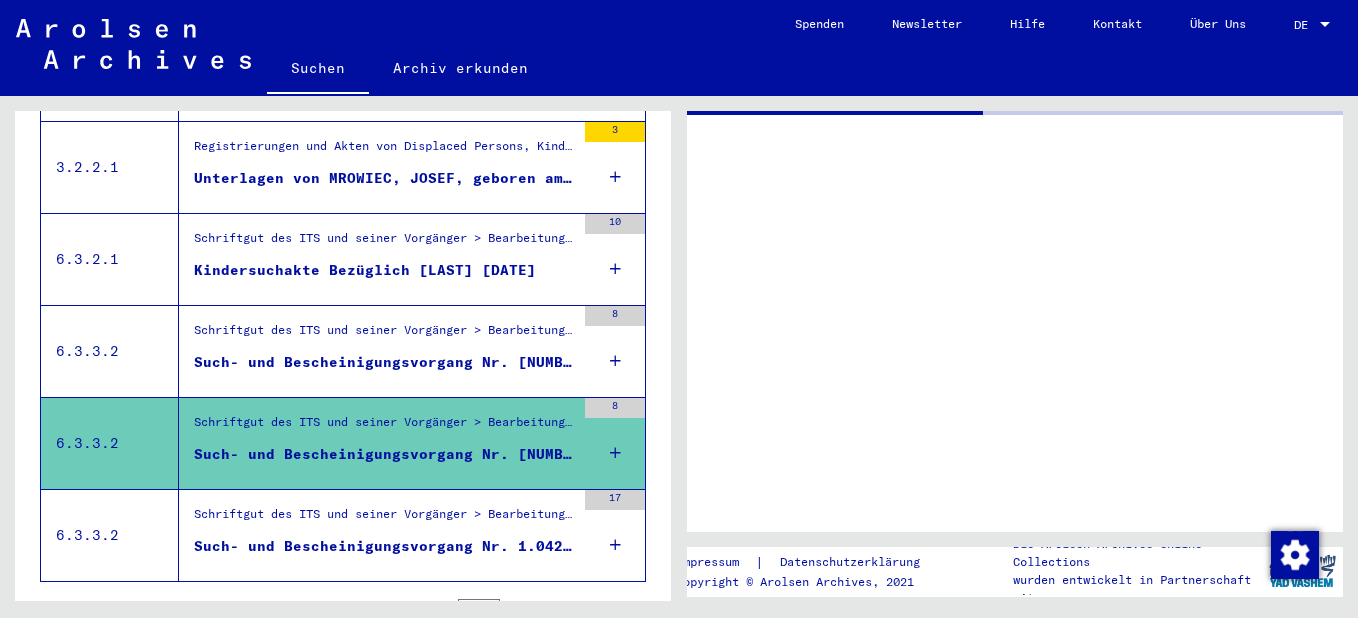 scroll, scrollTop: 0, scrollLeft: 0, axis: both 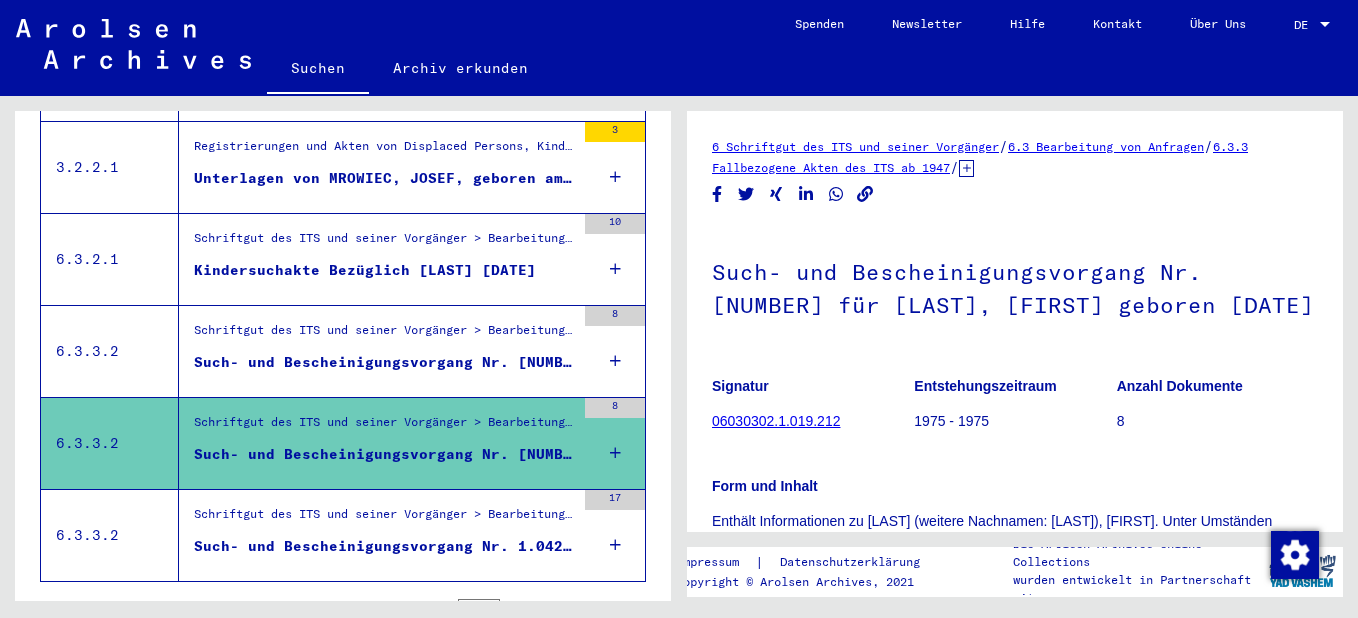 click on "Such- und Bescheinigungsvorgang Nr. [NUMBER] für [LAST], [FIRST] geboren [DATE]" at bounding box center [384, 362] 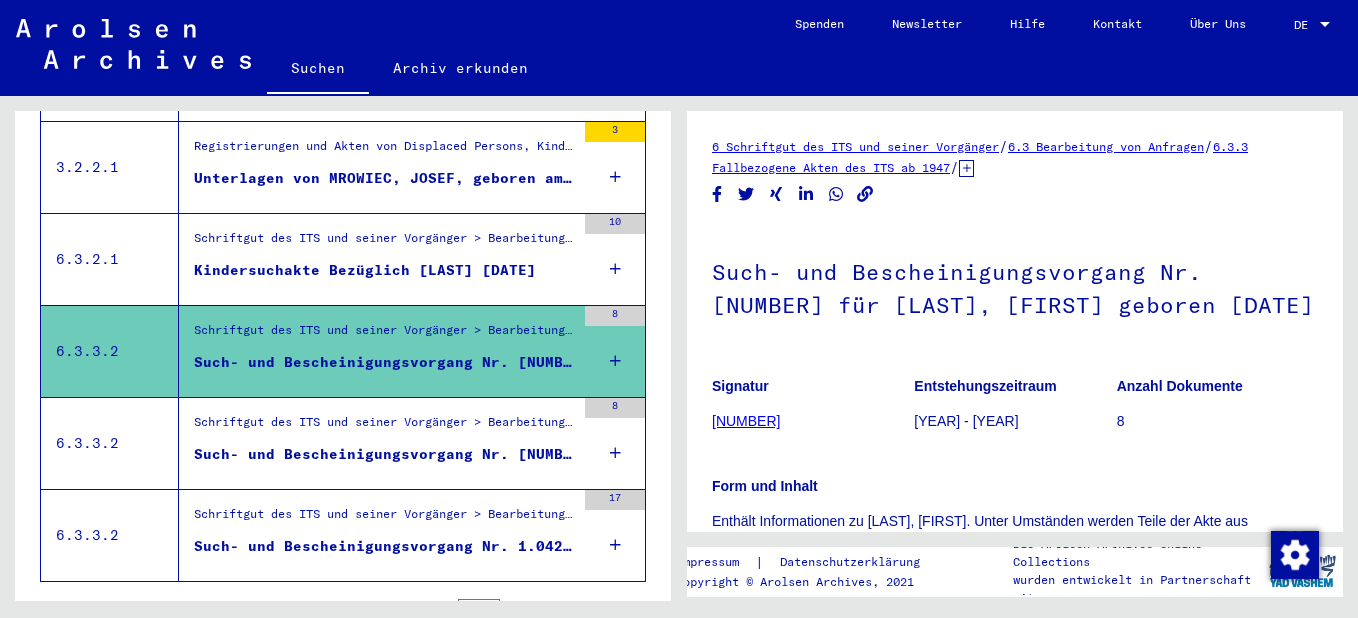 scroll, scrollTop: 2337, scrollLeft: 0, axis: vertical 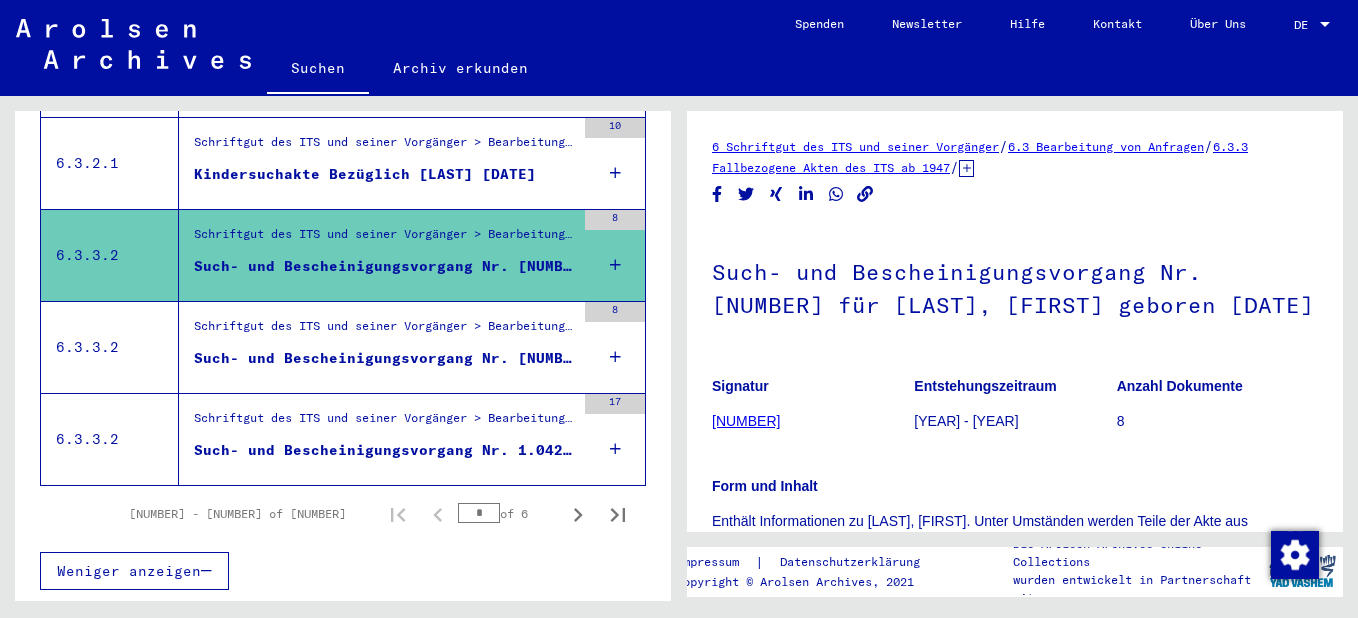 click on "Schriftgut des ITS und seiner Vorgänger > Bearbeitung von Anfragen > Fallbezogene Akten des ITS ab 1947 > T/D-Fallablage > Such- und Bescheinigungsvorgänge mit den (T/D-) Nummern von 1.000.000 bis 1.249.999 > Such- und Bescheinigungsvorgänge mit den (T/D-) Nummern von 1.042.000 bis 1.042.499 Such- und Bescheinigungsvorgang Nr. 1.042.358 für [LAST], [FIRST] geboren [DATE] oder[DATE] oder[DATE]" at bounding box center (377, 439) 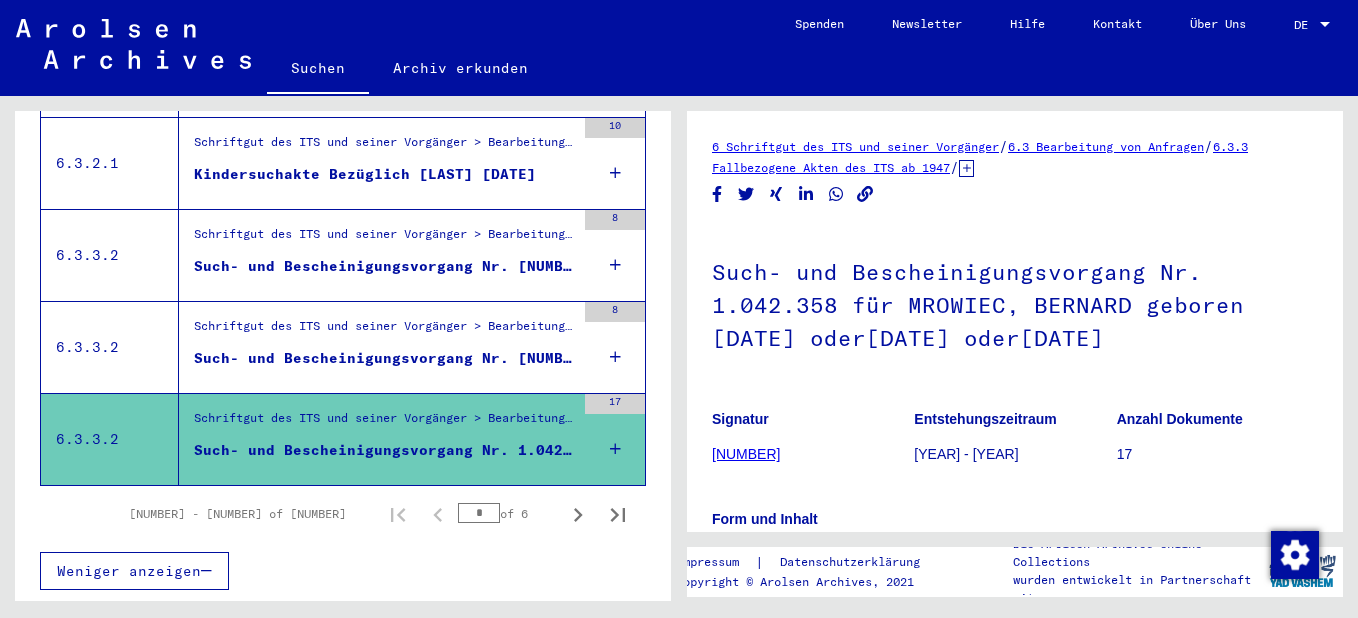 scroll, scrollTop: 0, scrollLeft: 0, axis: both 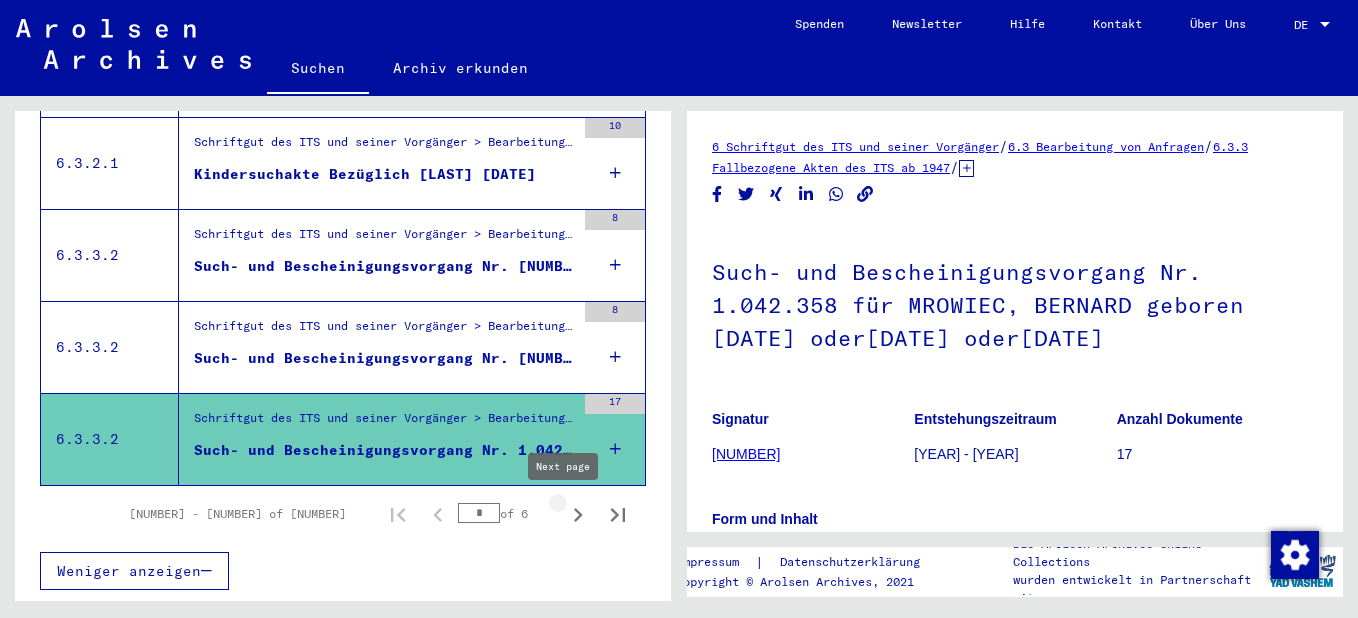 click 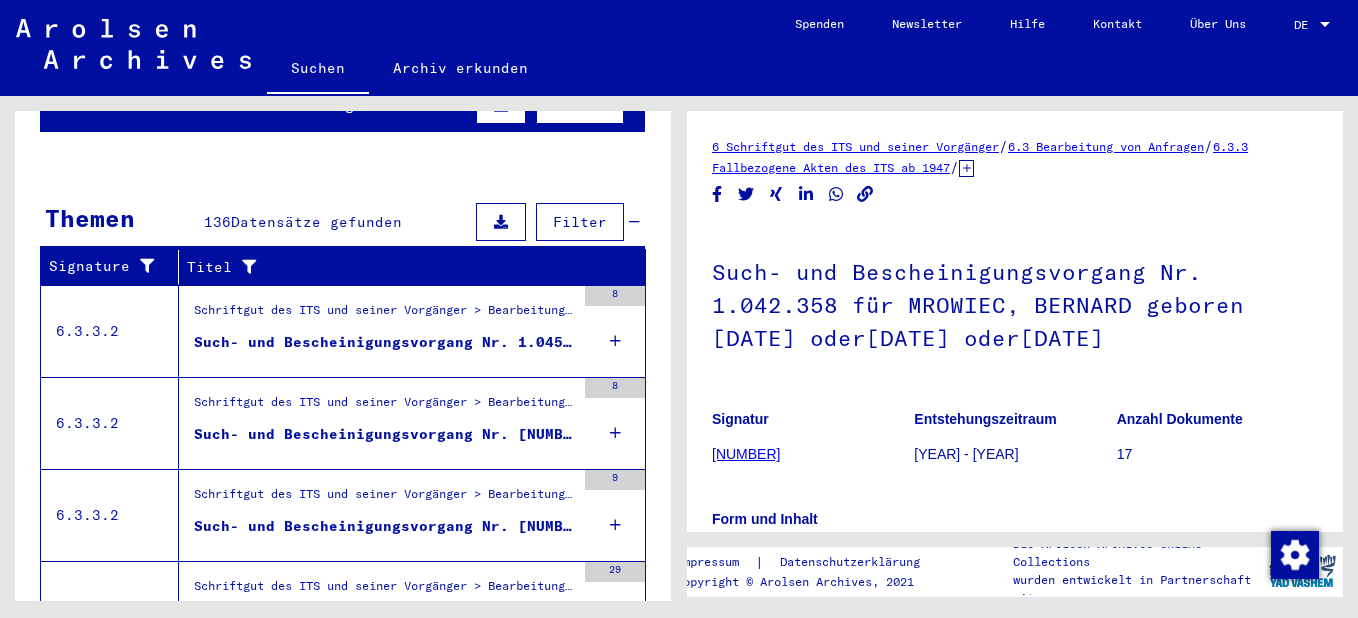 scroll, scrollTop: 0, scrollLeft: 0, axis: both 